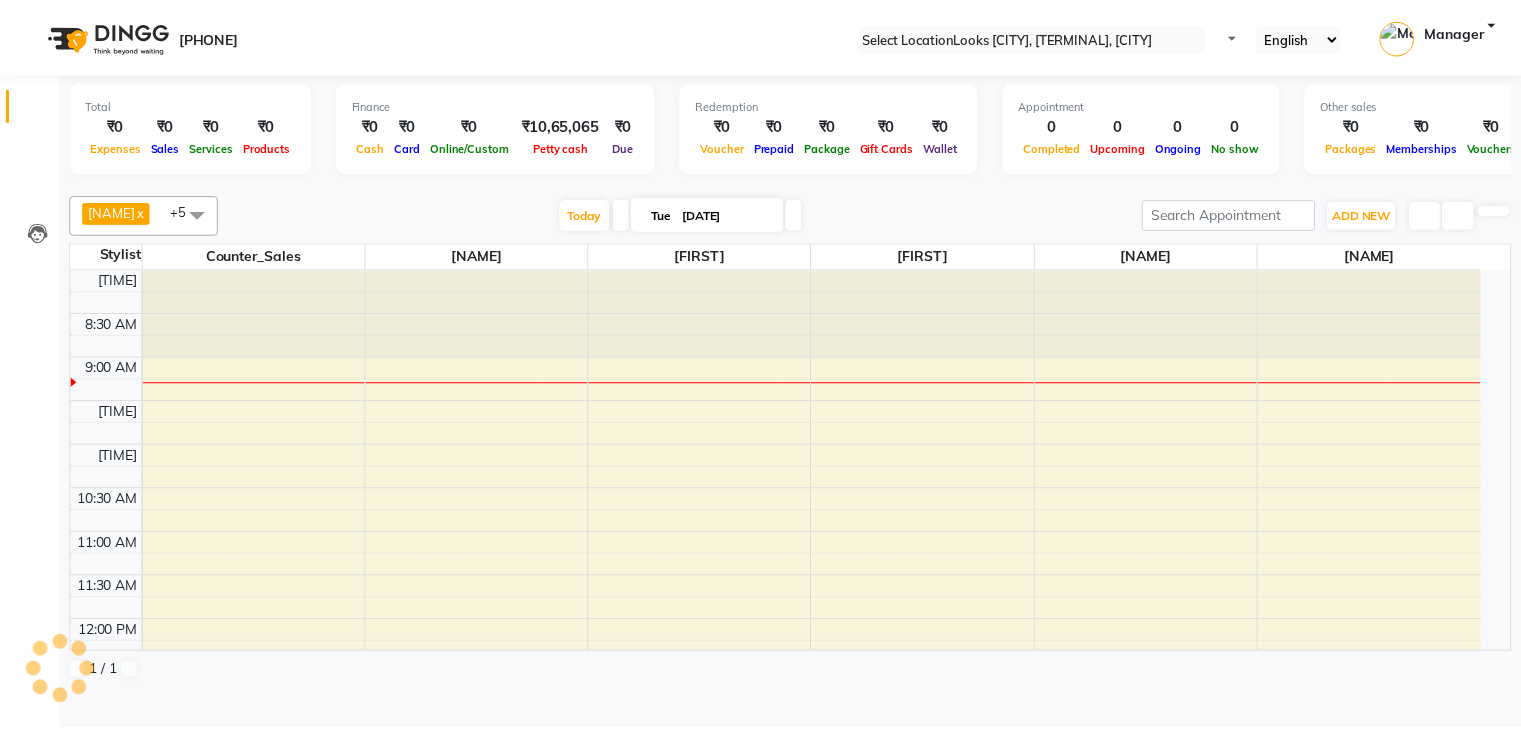 scroll, scrollTop: 0, scrollLeft: 0, axis: both 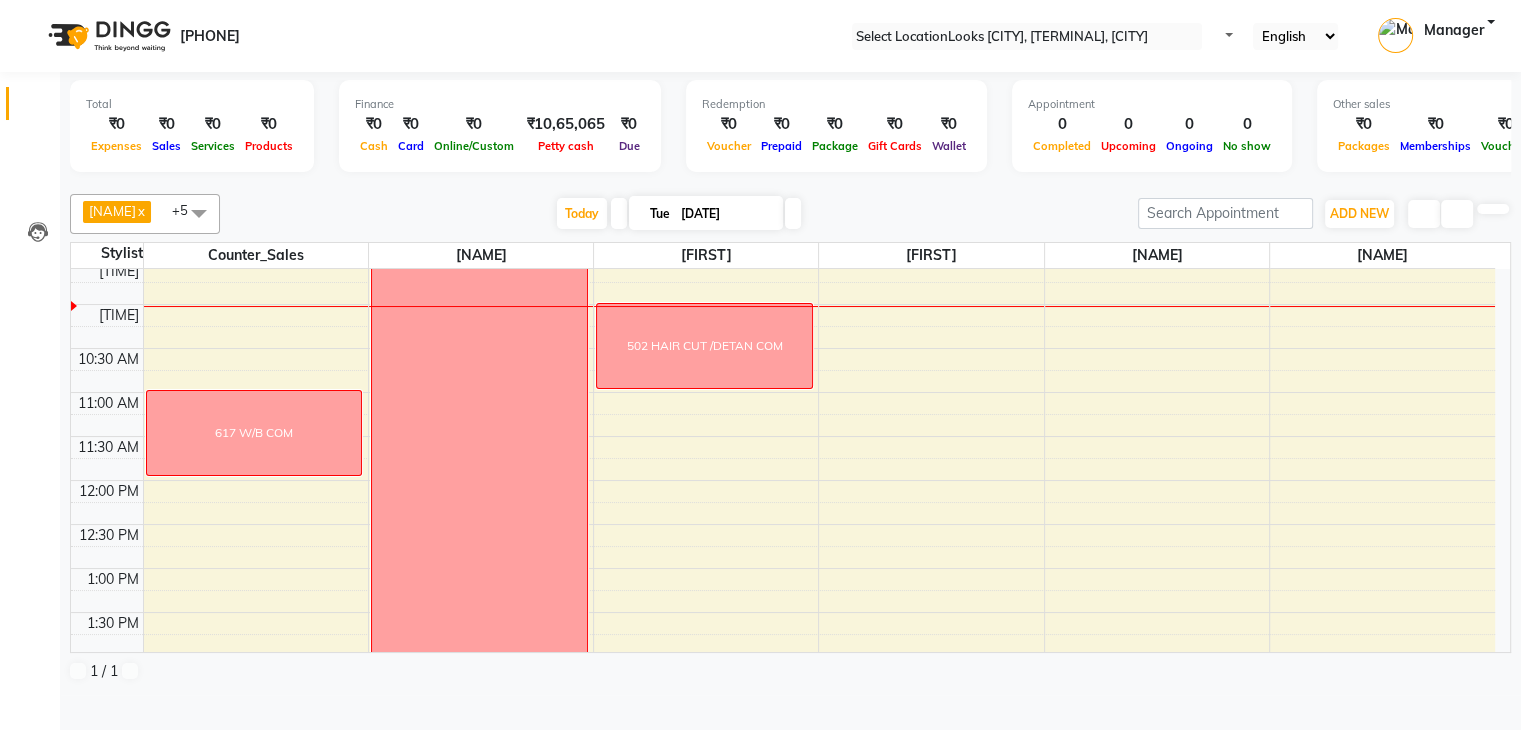 click at bounding box center (793, 213) 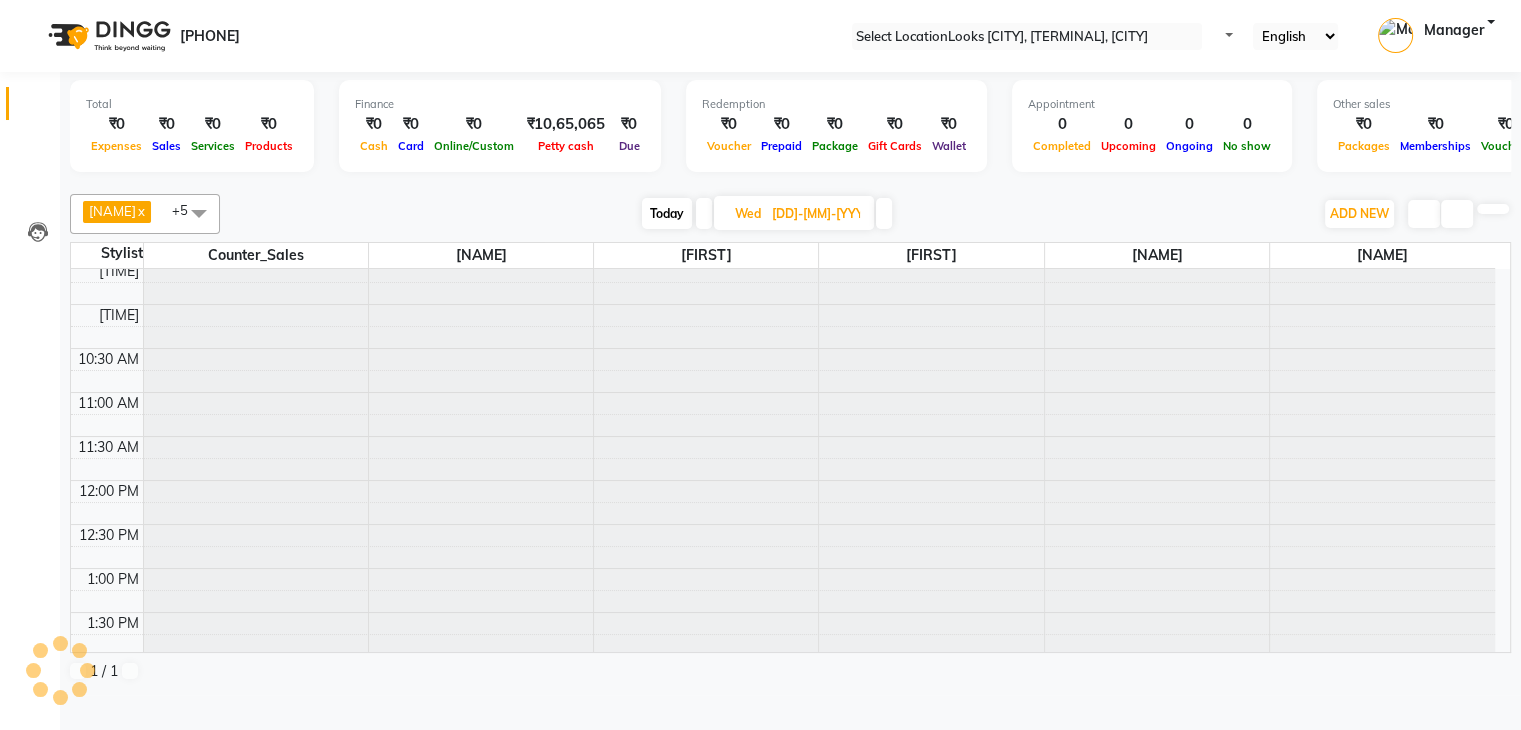 scroll, scrollTop: 175, scrollLeft: 0, axis: vertical 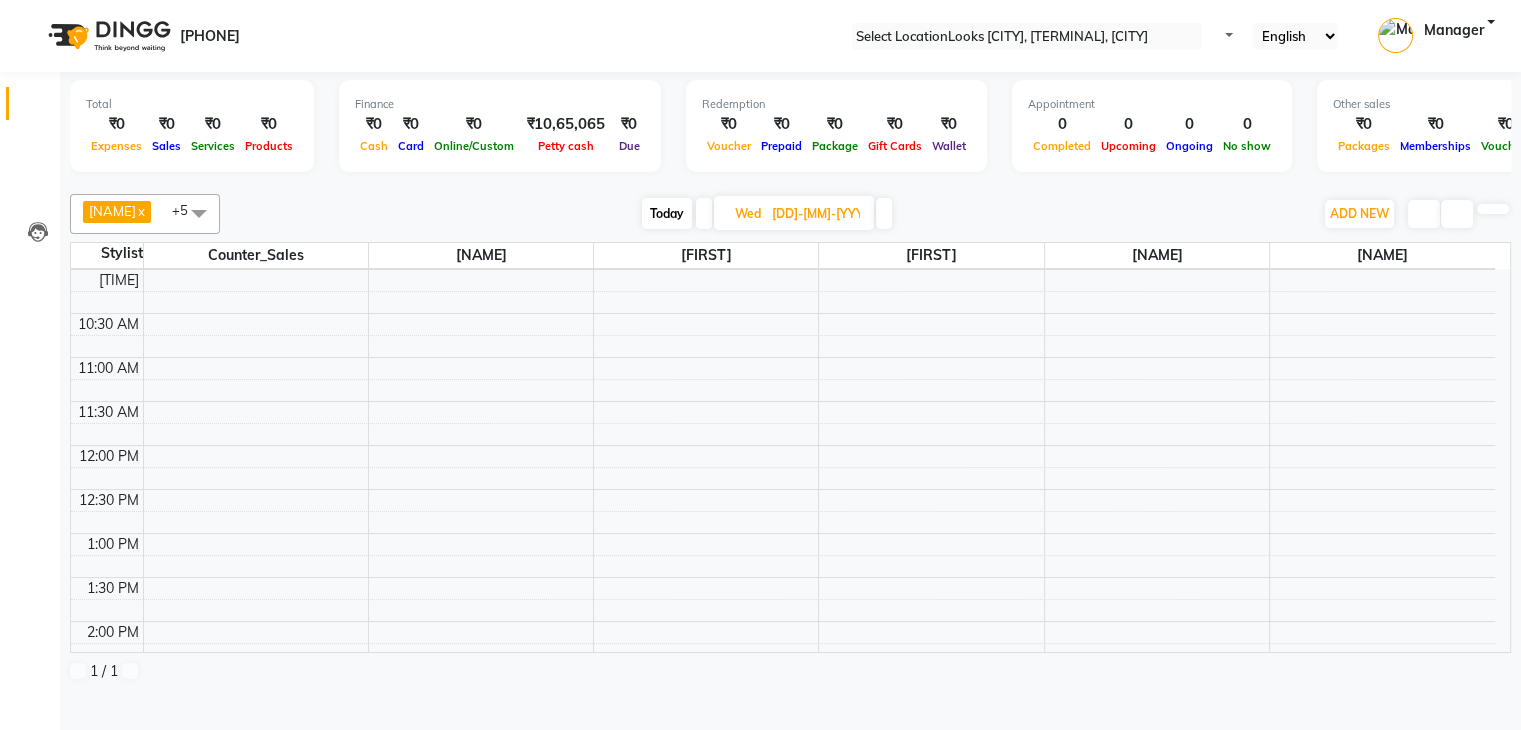 click at bounding box center [884, 213] 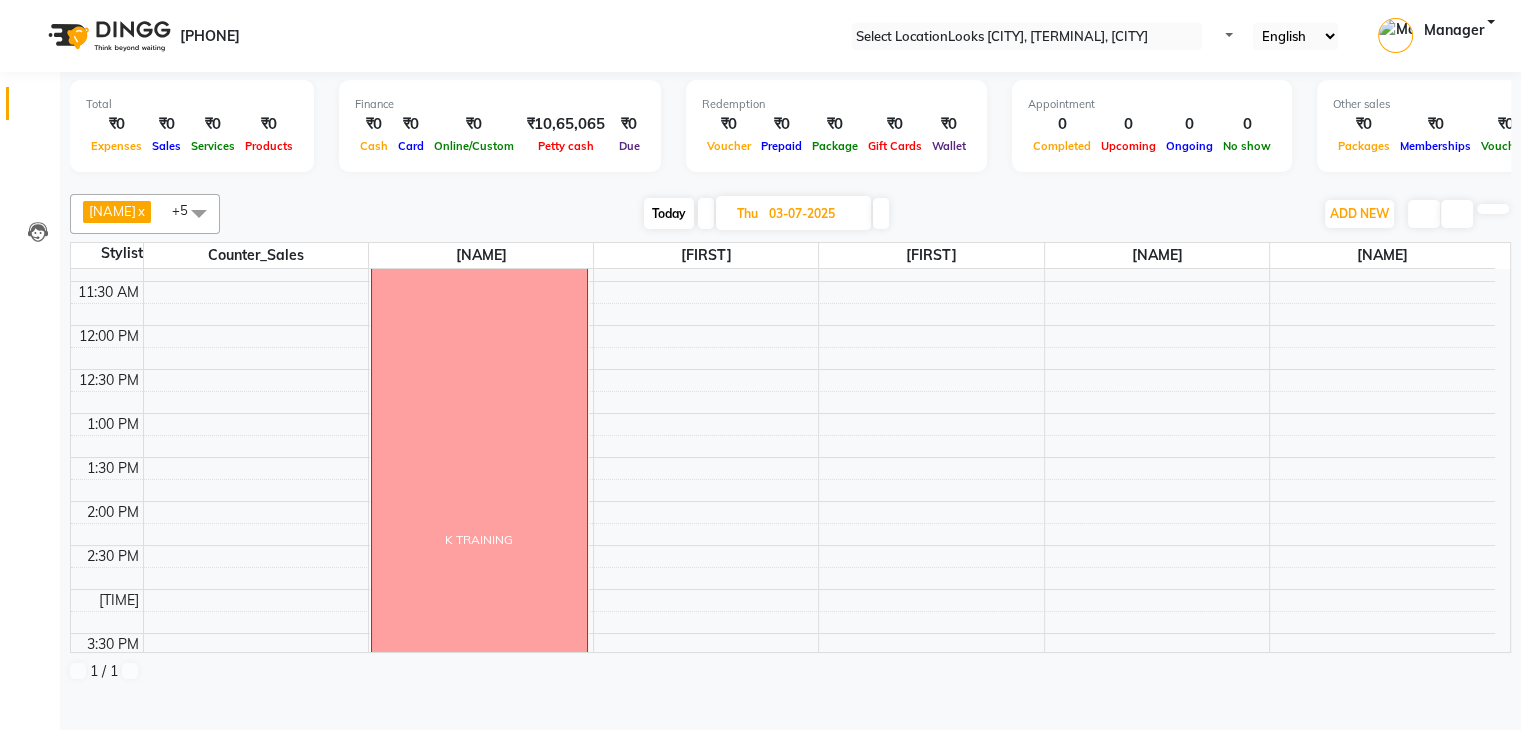 scroll, scrollTop: 249, scrollLeft: 0, axis: vertical 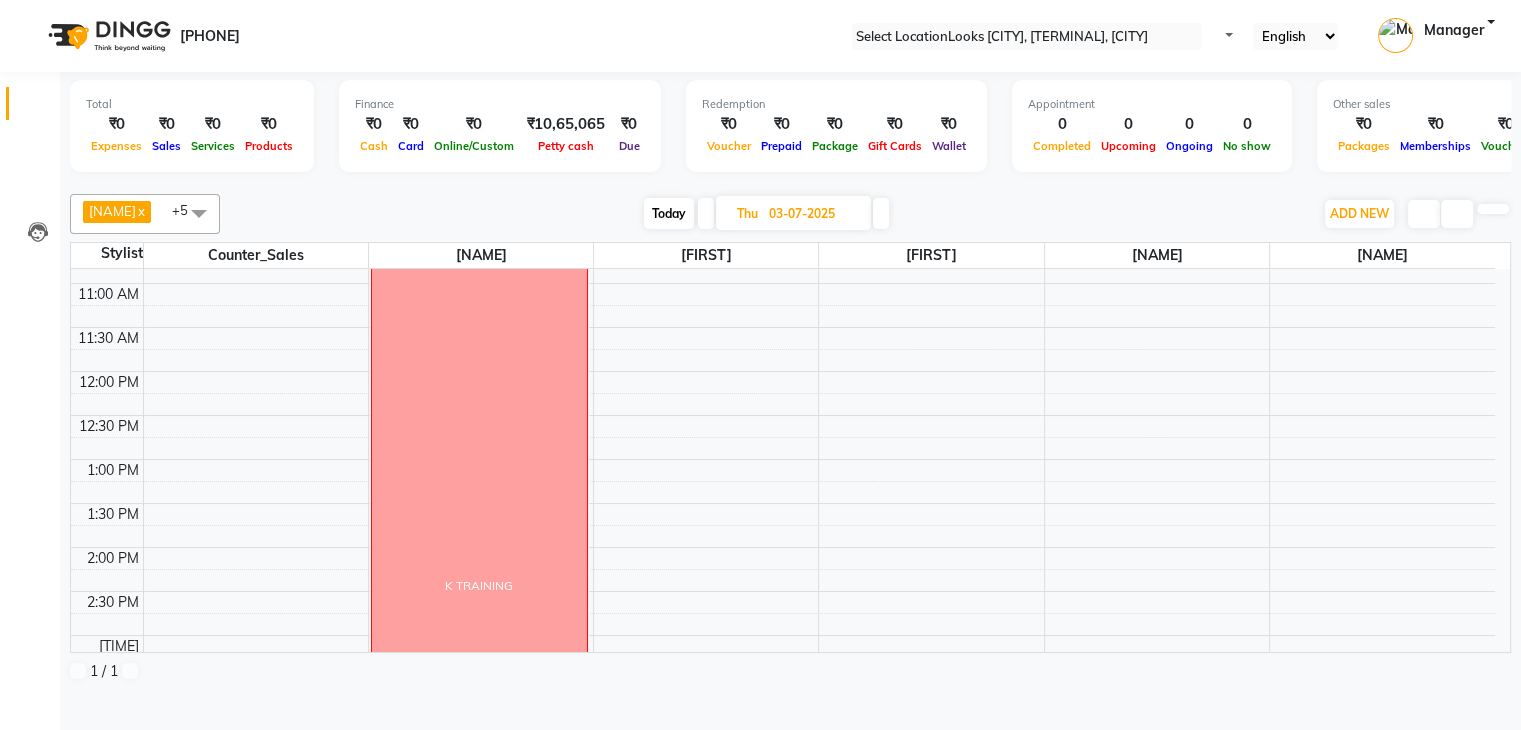 click at bounding box center [706, 213] 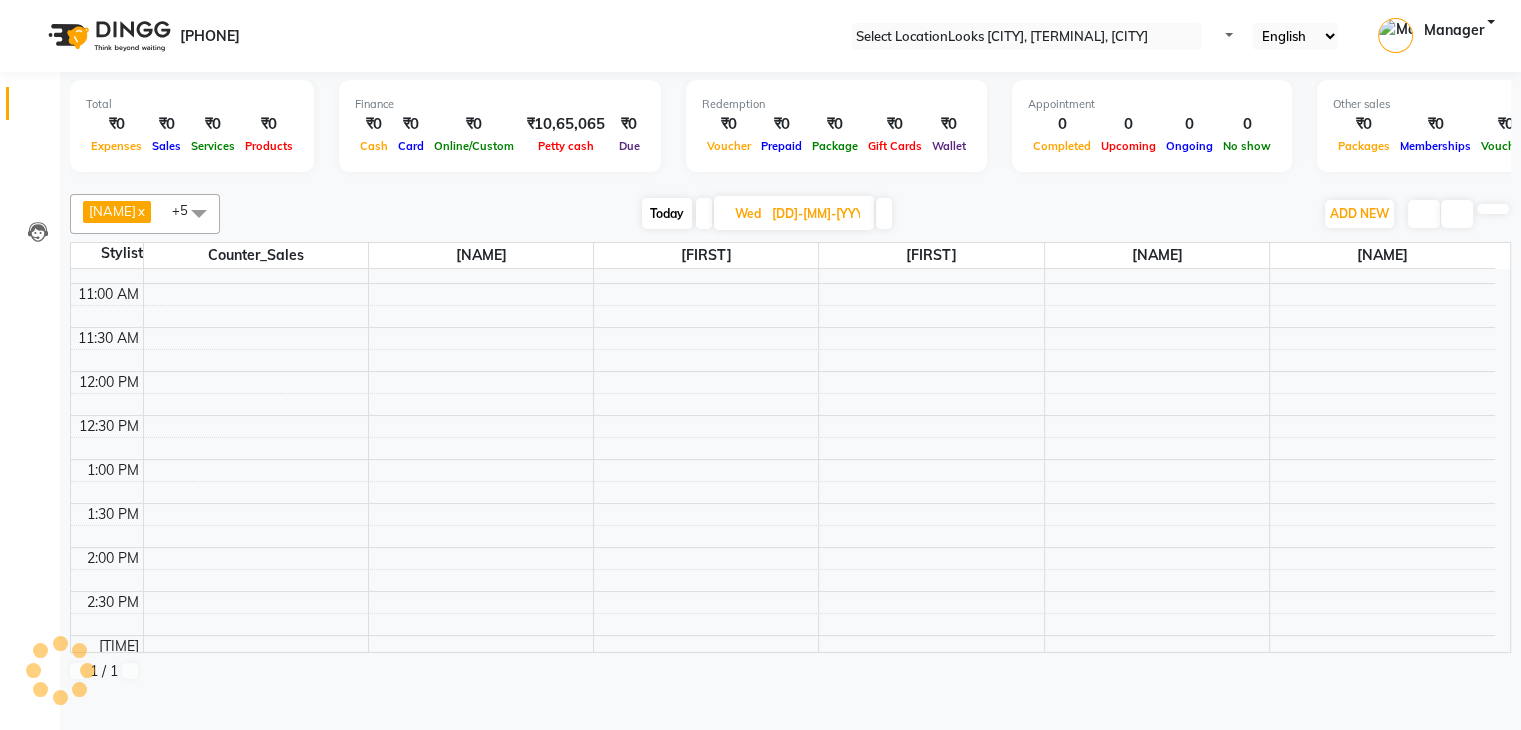 scroll, scrollTop: 175, scrollLeft: 0, axis: vertical 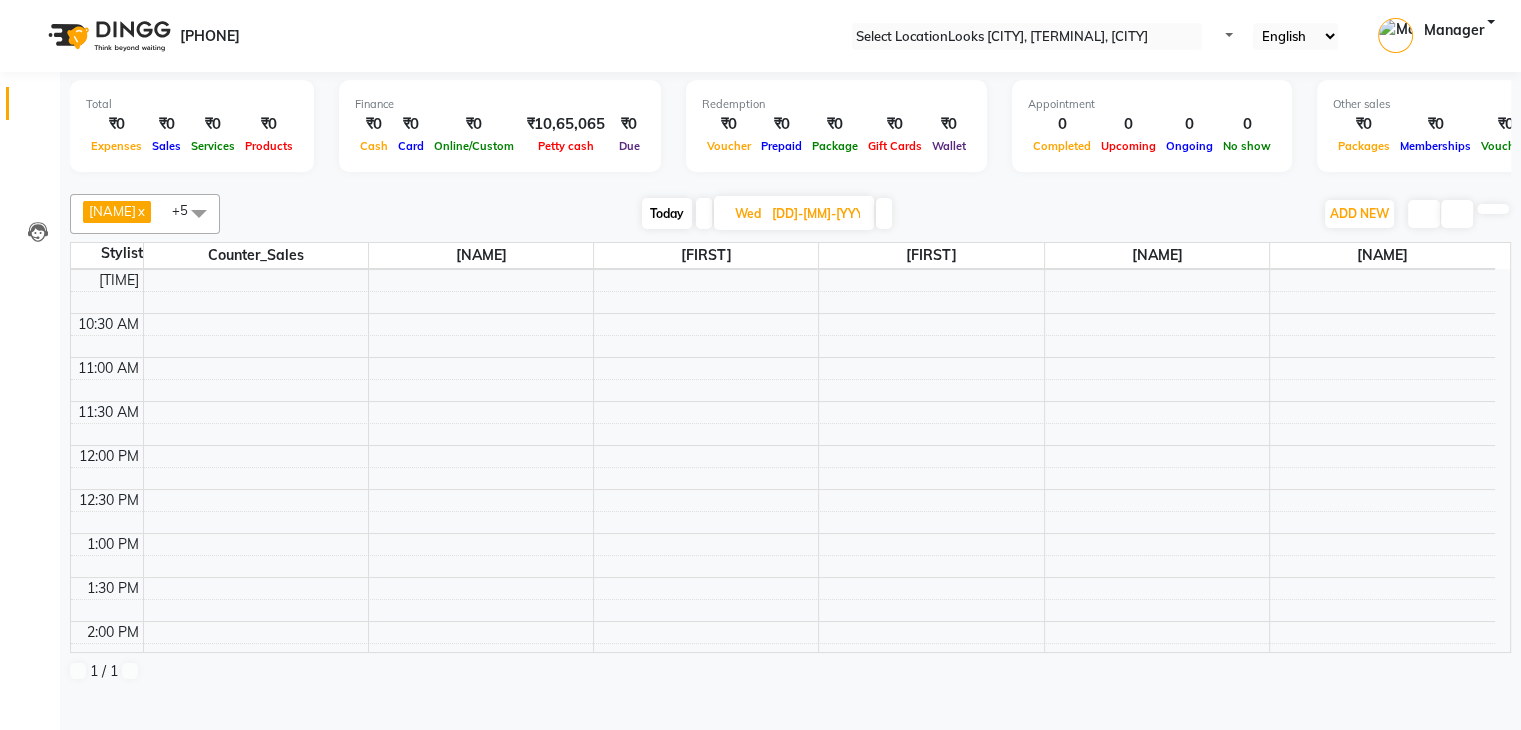 click at bounding box center [704, 213] 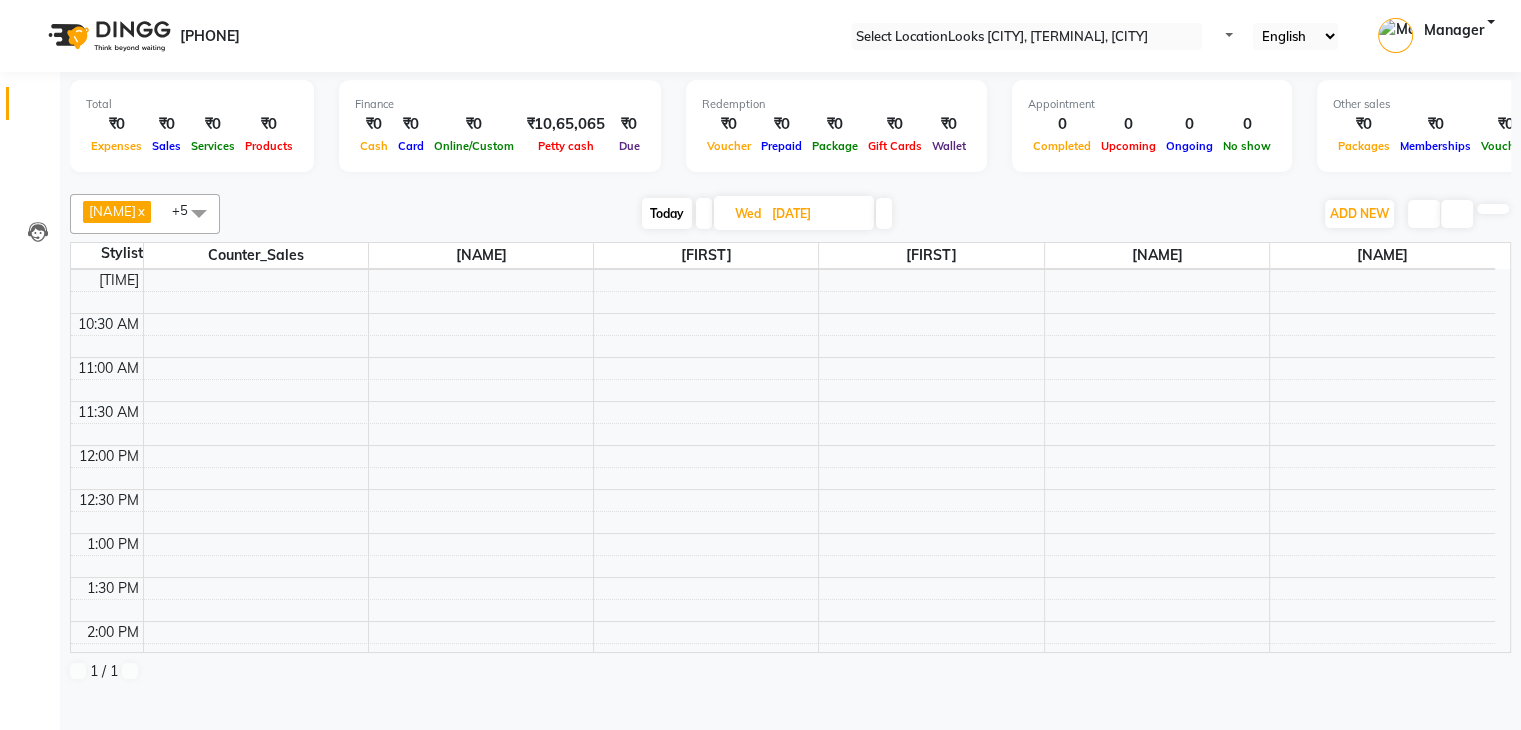 scroll, scrollTop: 175, scrollLeft: 0, axis: vertical 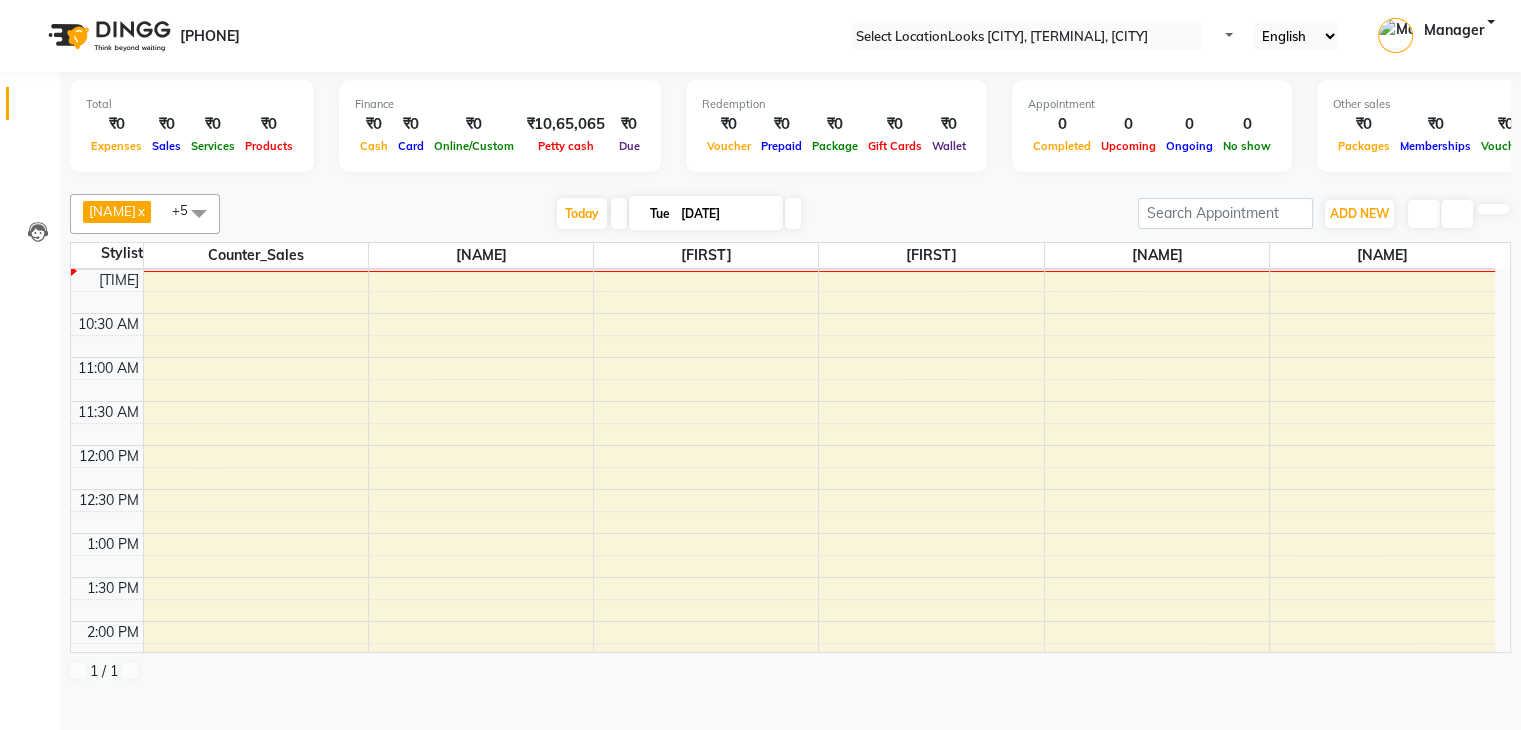 click on "[DATE]" at bounding box center [725, 214] 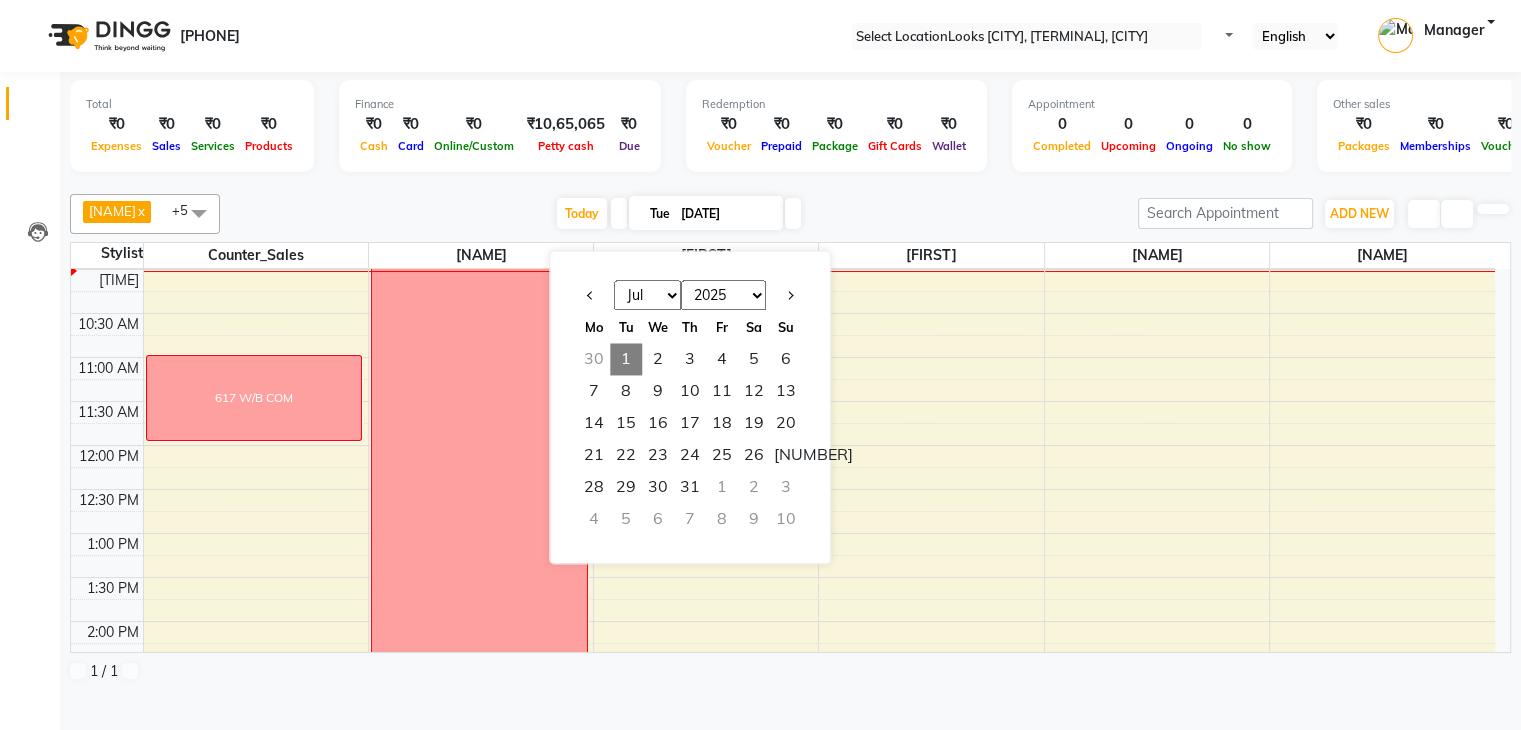 click on "Jan Feb Mar Apr May Jun Jul Aug Sep Oct Nov Dec 2015 2016 2017 2018 2019 2020 2021 2022 2023 2024 2025 2026 2027 2028 2029 2030 2031 2032 2033 2034 2035 Mo Tu We Th Fr Sa Su 26 27 28 29 30 31 1 2 3 4 5 6 7 8 9 10 11 12 13 14 15 16 17 18 19 20 21 22 23 24 25 26 27 28 29 30 1 2 3 4 5 6" at bounding box center (647, 296) 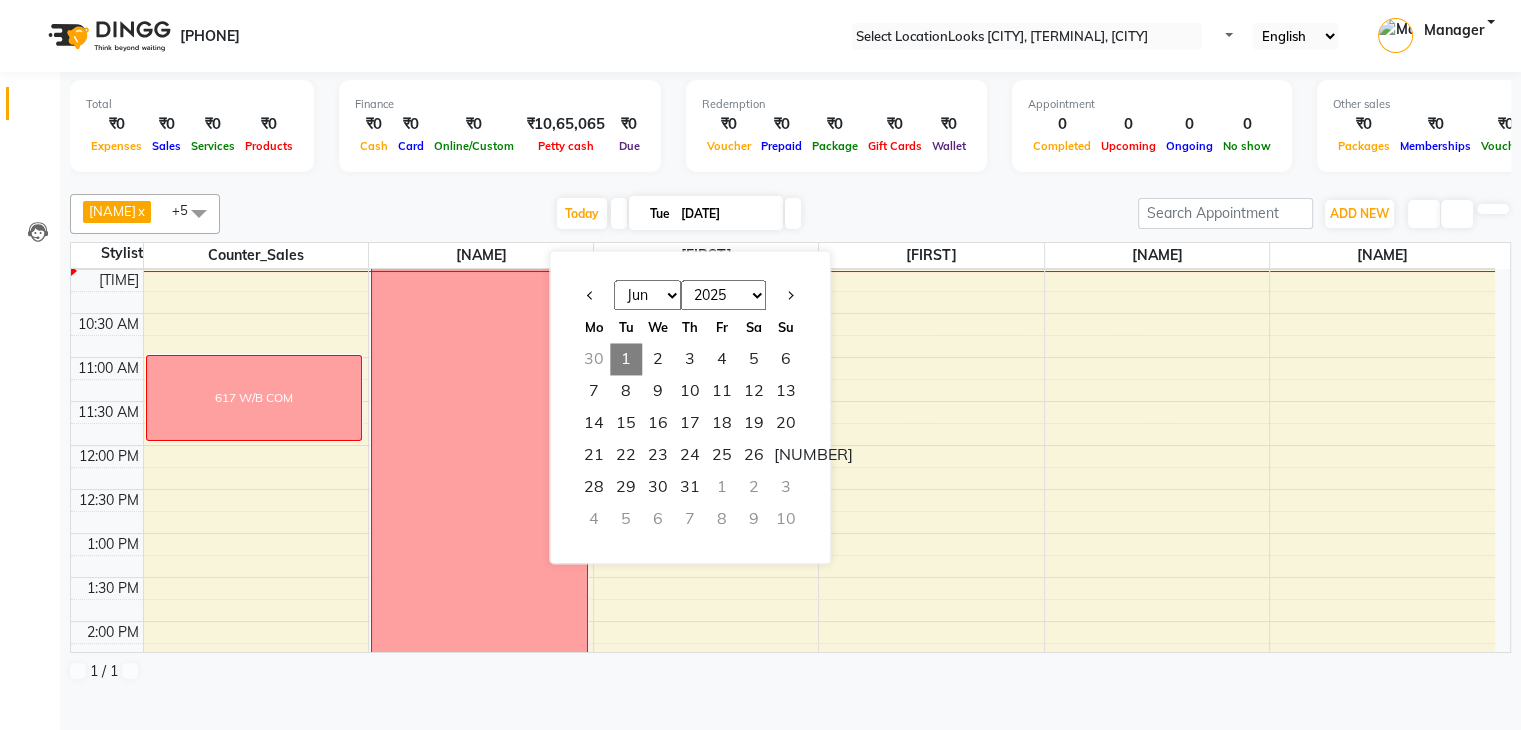 click on "Jan Feb Mar Apr May Jun Jul Aug Sep Oct Nov Dec 2015 2016 2017 2018 2019 2020 2021 2022 2023 2024 2025 2026 2027 2028 2029 2030 2031 2032 2033 2034 2035 Mo Tu We Th Fr Sa Su 26 27 28 29 30 31 1 2 3 4 5 6 7 8 9 10 11 12 13 14 15 16 17 18 19 20 21 22 23 24 25 26 27 28 29 30 1 2 3 4 5 6" at bounding box center (647, 296) 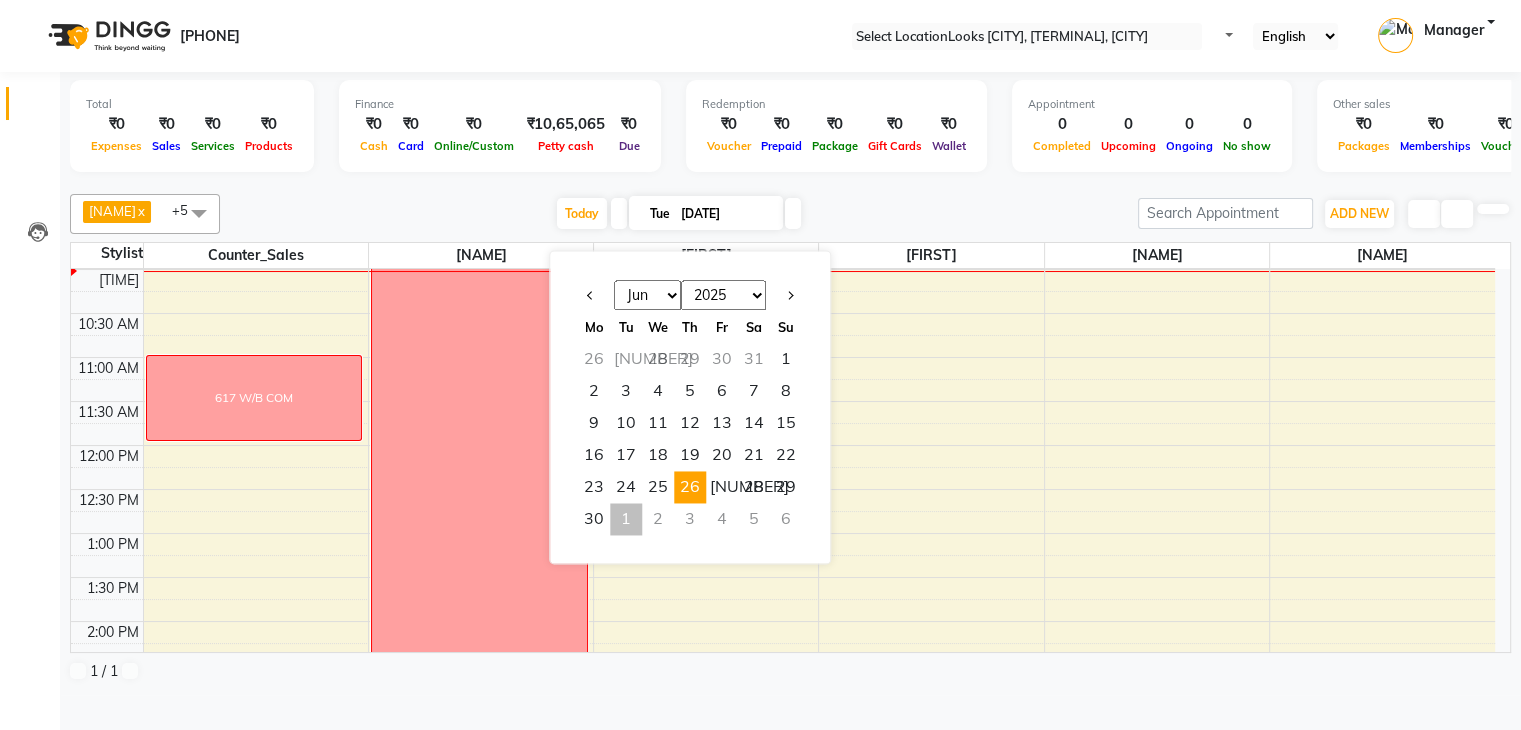 click on "26" at bounding box center (690, 487) 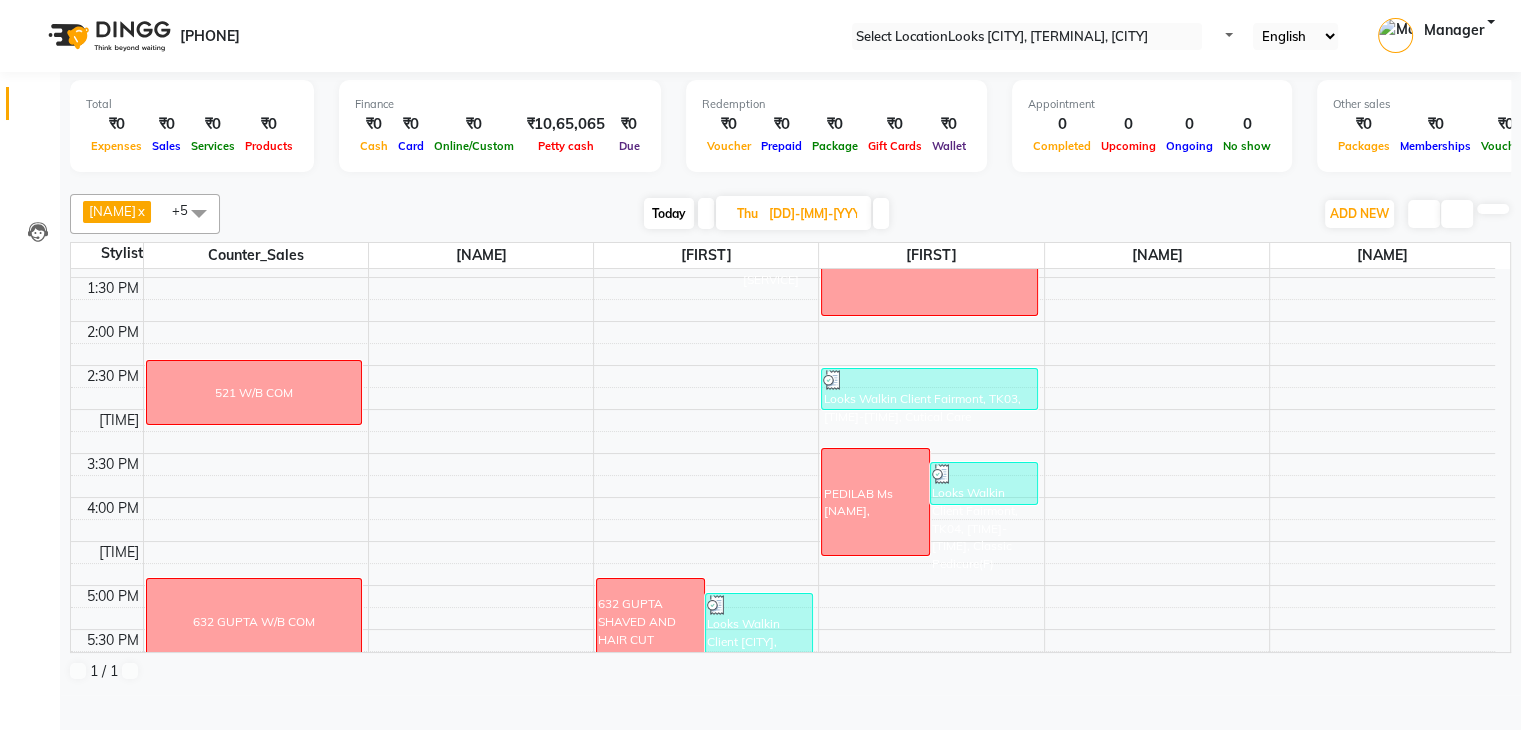 scroll, scrollTop: 375, scrollLeft: 0, axis: vertical 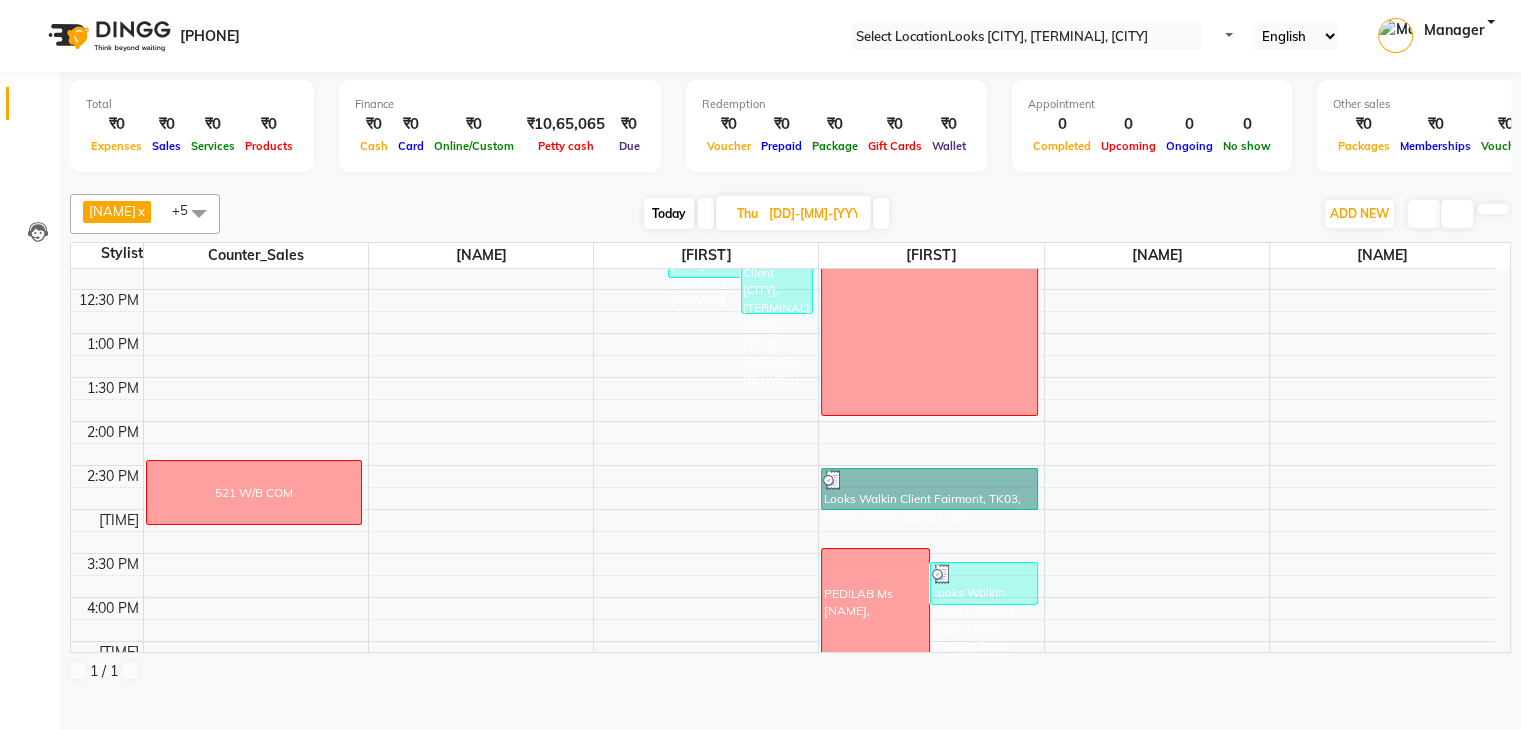 click on "8:00 AM 8:30 AM 9:00 AM 9:30 AM 10:00 AM 10:30 AM 11:00 AM 11:30 AM 12:00 PM 12:30 PM 1:00 PM 1:30 PM 2:00 PM 2:30 PM 3:00 PM 3:30 PM 4:00 PM 4:30 PM 5:00 PM 5:30 PM 6:00 PM 6:30 PM 7:00 PM 7:30 PM 8:00 PM 8:30 PM B/W COM 530 521 W/B COM 632 GUPTA W/B COM 748 W/B COM 711 detan com Looks Walkin Client [CITY], [TERMINAL], [TIME]-[TIME], [SERVICE], [SERVICE] Looks Walkin Client [CITY], [TERMINAL], [TIME]-[TIME], [SERVICE], [SERVICE] beard trim & hair cut mr.[LAST] 632 GUPTA SHAVED AND HAIR CUT Looks Walkin Client [CITY], [TERMINAL], [TIME]-[TIME], [SERVICE] PEDILAB Ms [LAST], Looks Walkin Client [CITY], [TERMINAL], [TIME]-[TIME], [SERVICE] RECOUP Looks Walkin Client [CITY], [TERMINAL], [TIME]-[TIME], [SERVICE]" at bounding box center [783, 465] 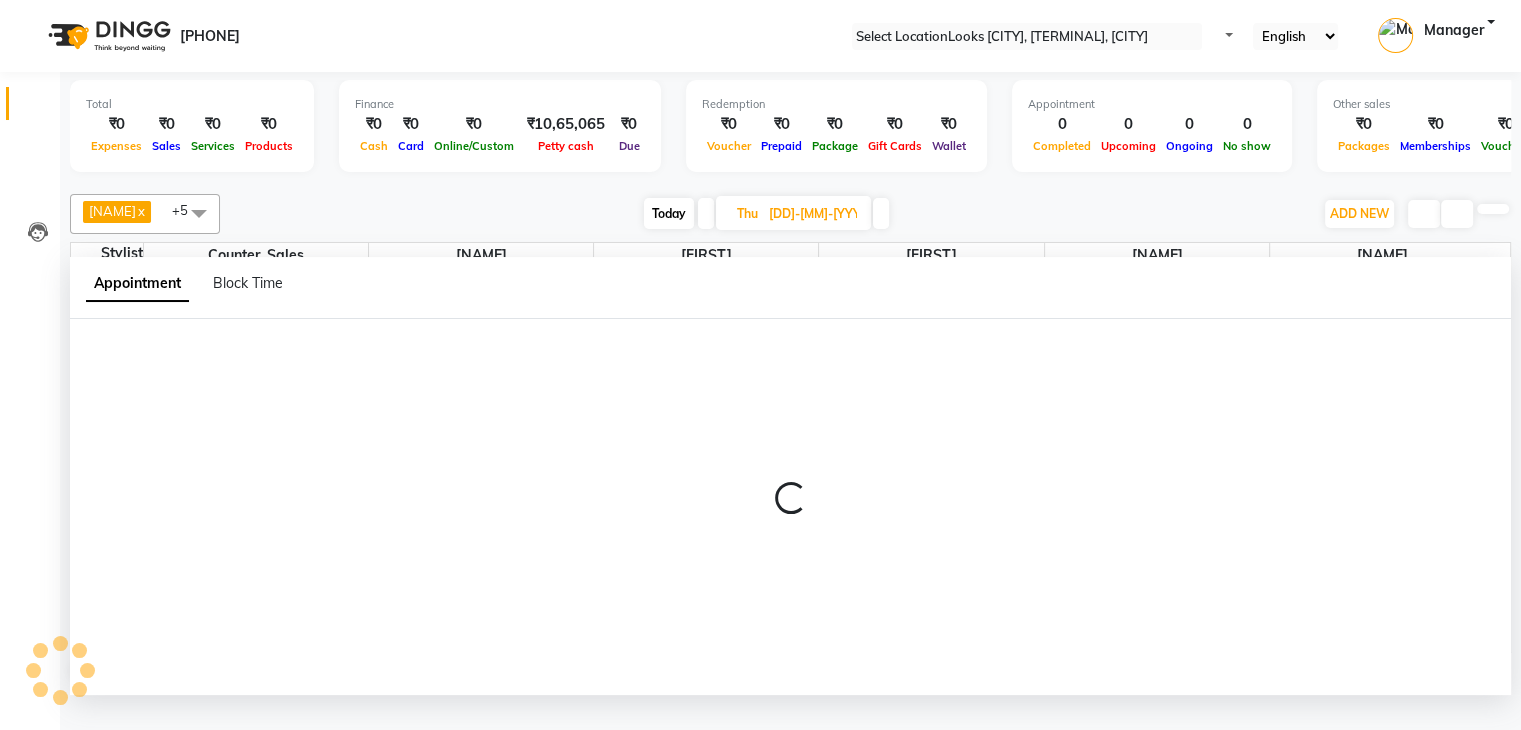 scroll, scrollTop: 1, scrollLeft: 0, axis: vertical 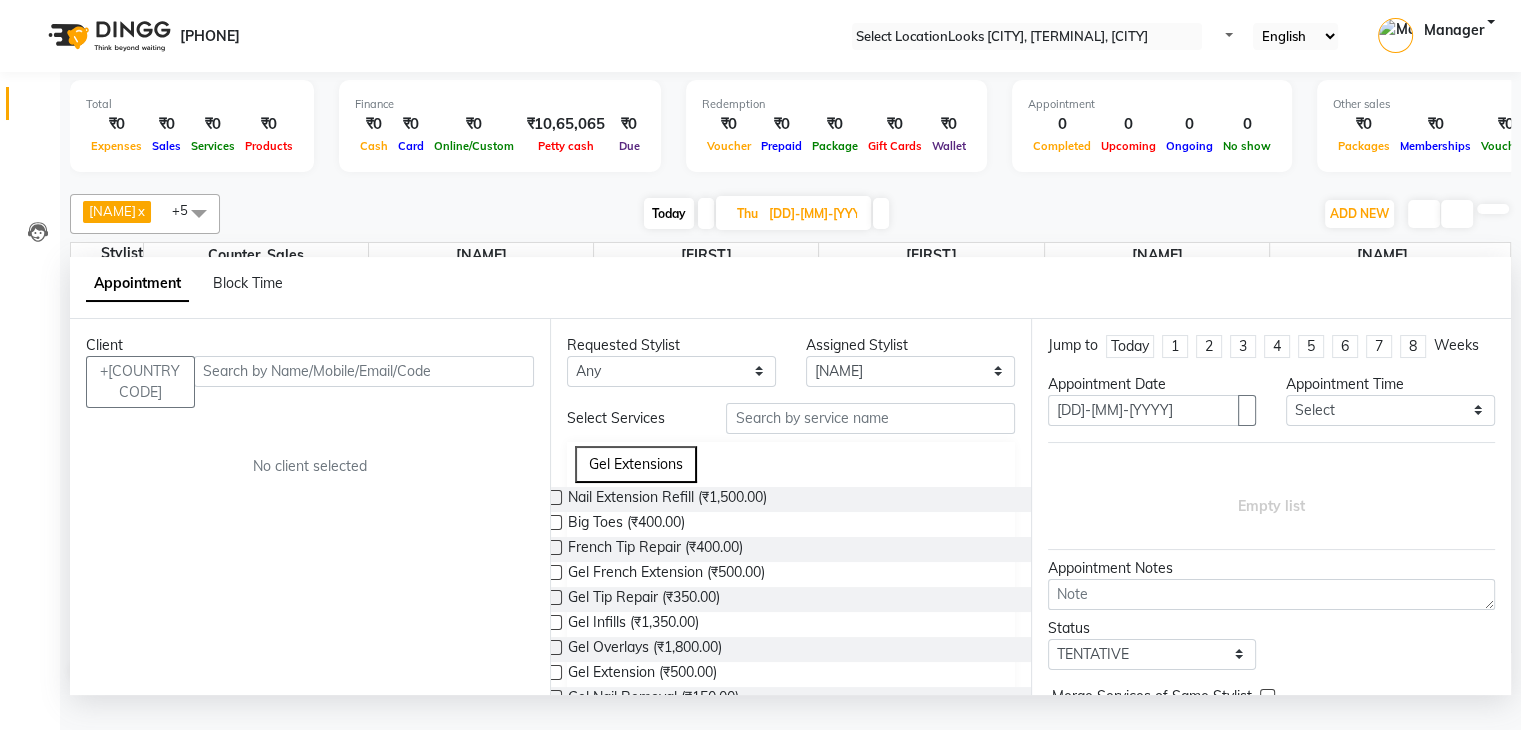 click on "[DD]-[MM]-[YYYY]" at bounding box center (813, 214) 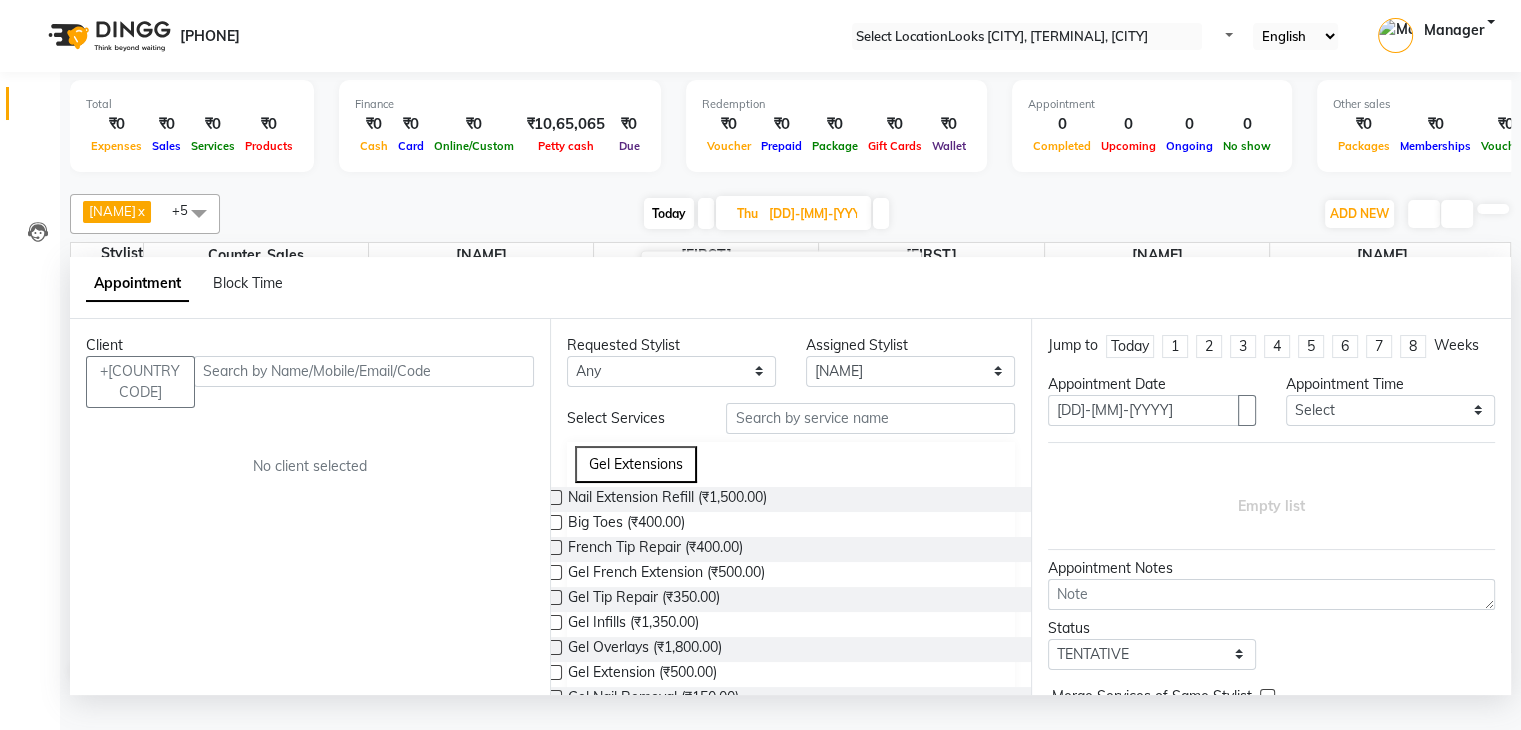 click at bounding box center (790, 182) 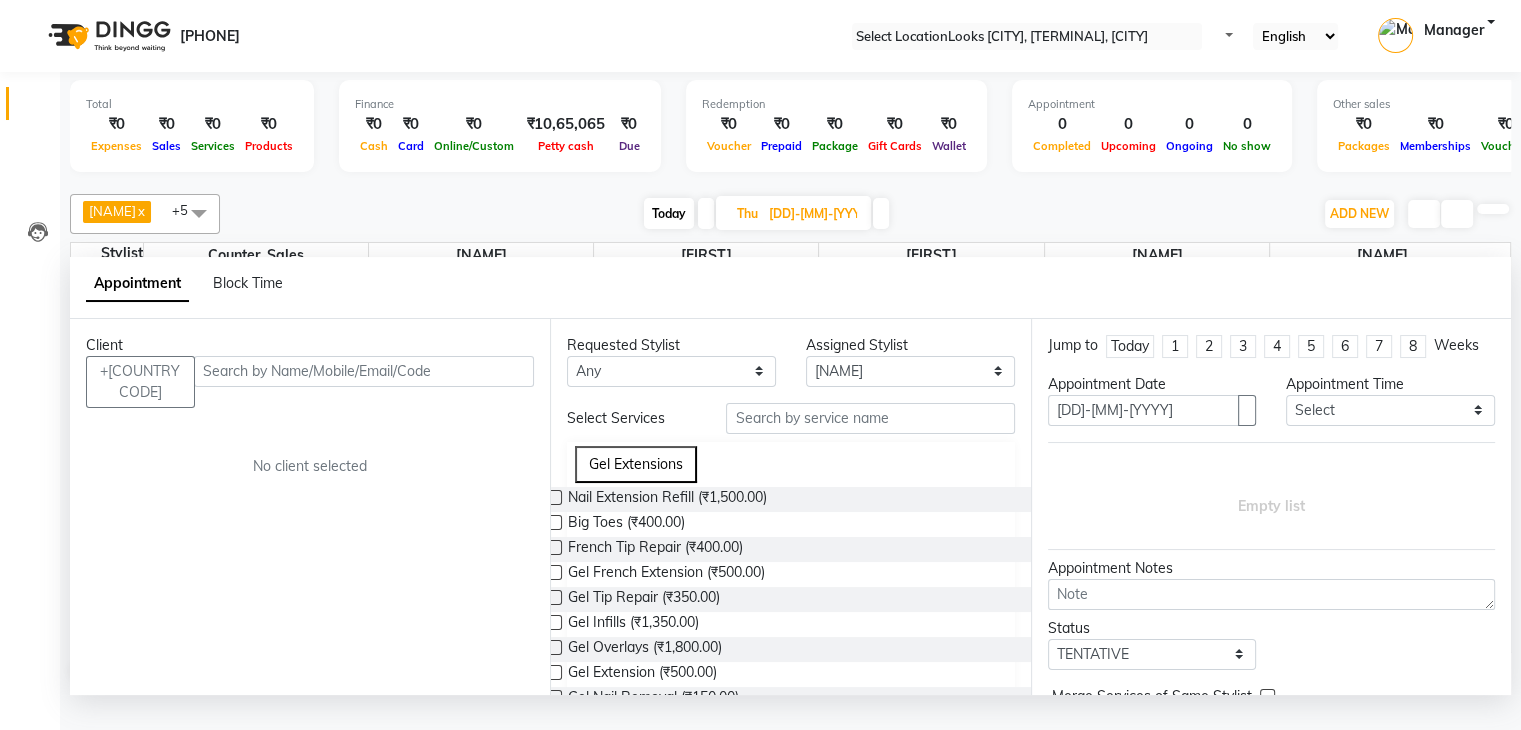 click at bounding box center (881, 213) 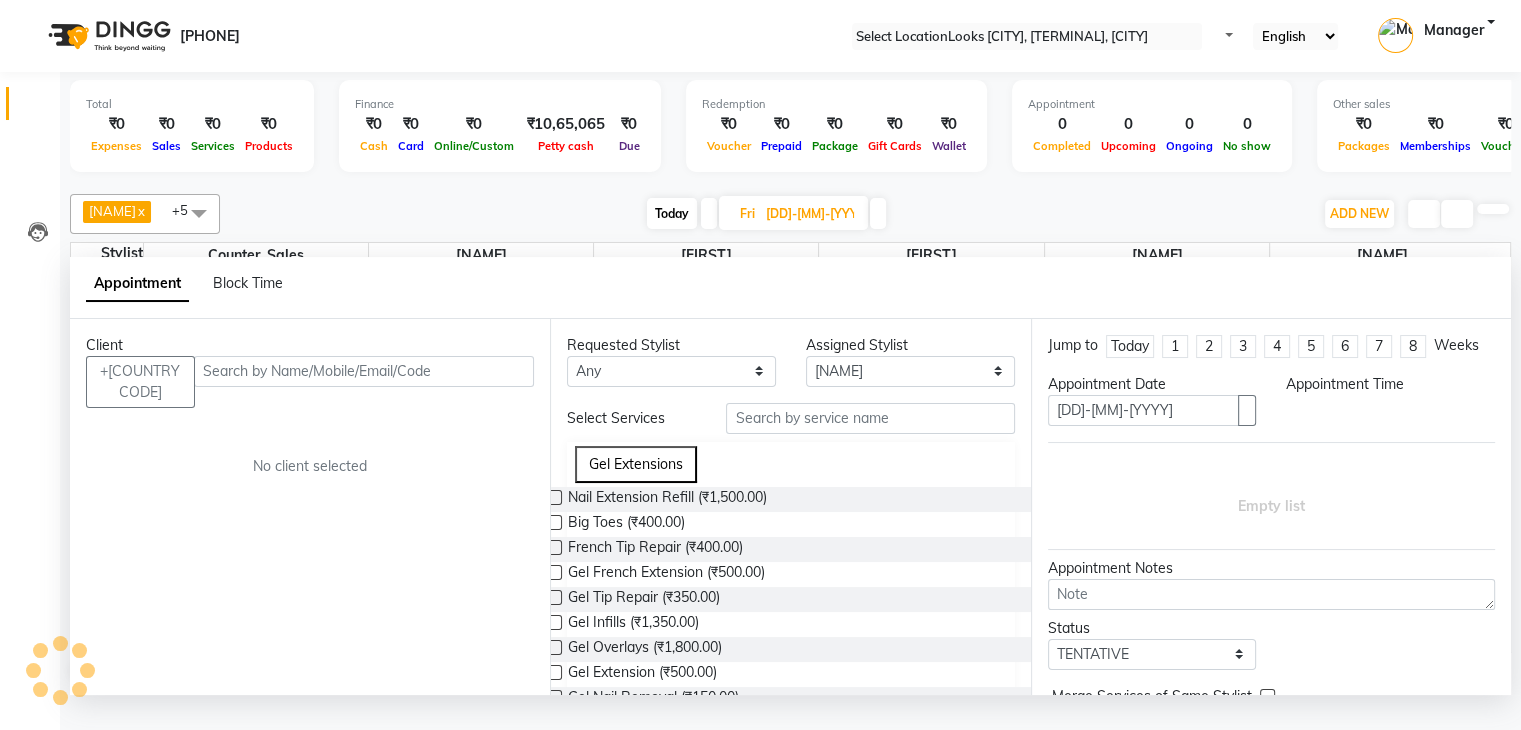 click at bounding box center (878, 213) 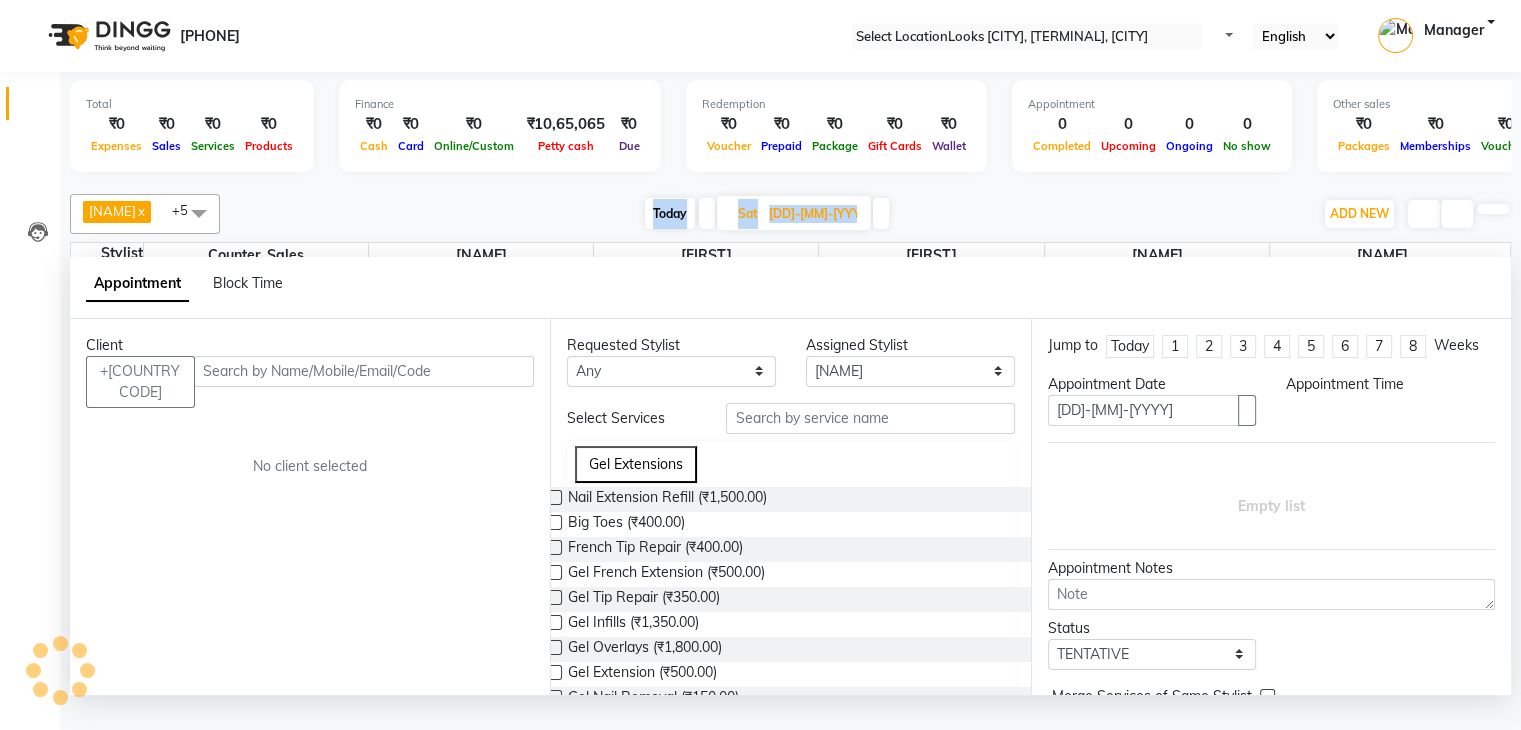 scroll, scrollTop: 175, scrollLeft: 0, axis: vertical 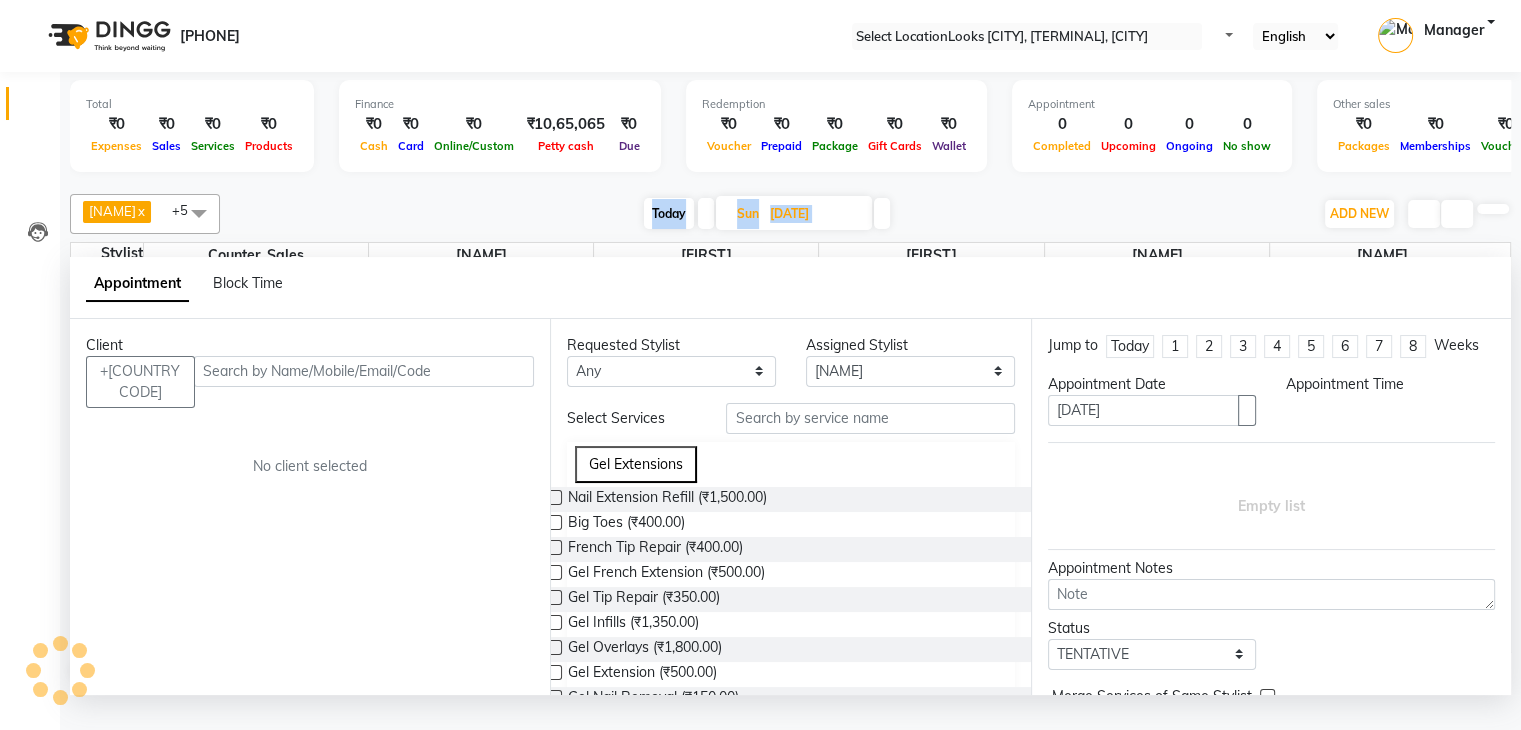 click at bounding box center (882, 213) 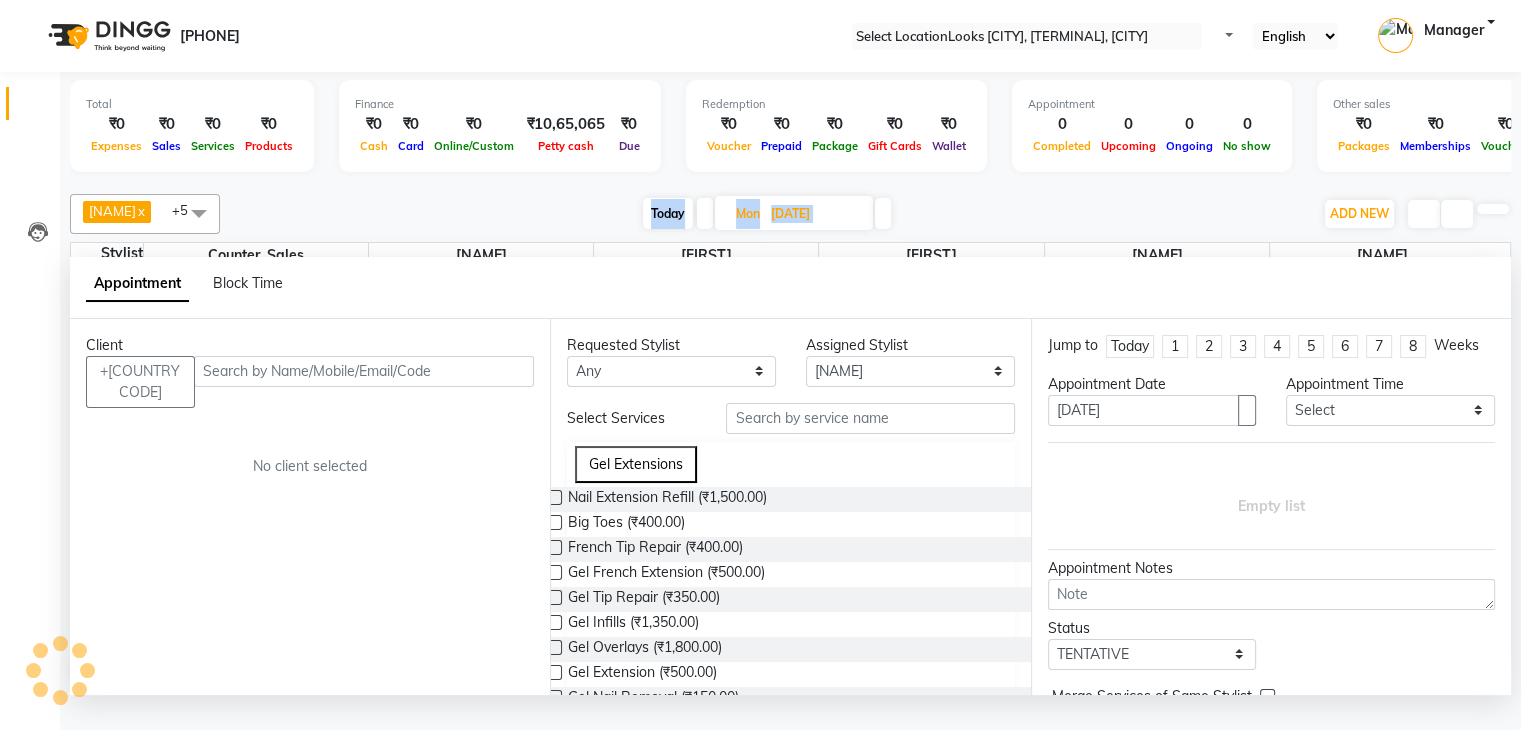 scroll, scrollTop: 175, scrollLeft: 0, axis: vertical 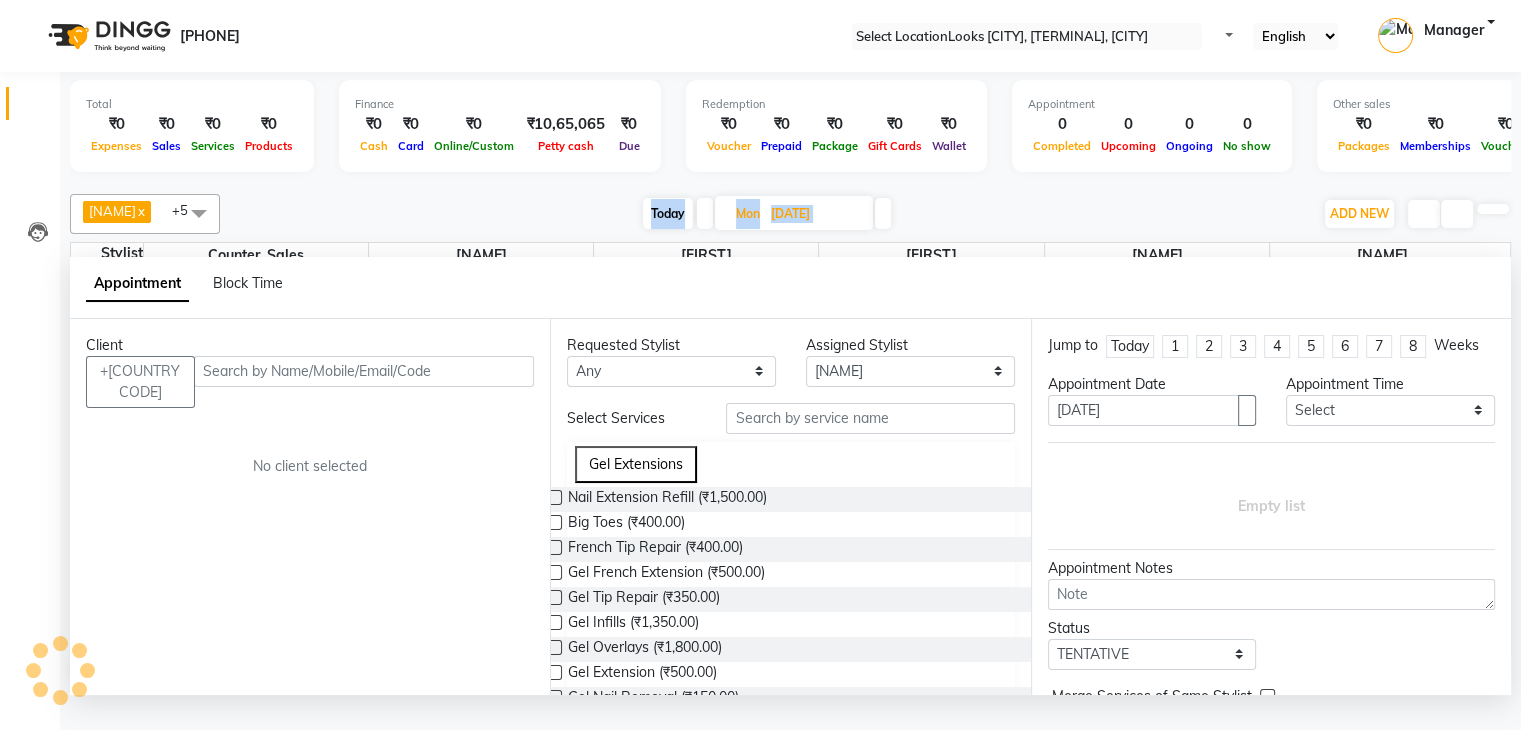 click on "Today [DAY] [DD]-[MM]-[YYYY]" at bounding box center [766, 214] 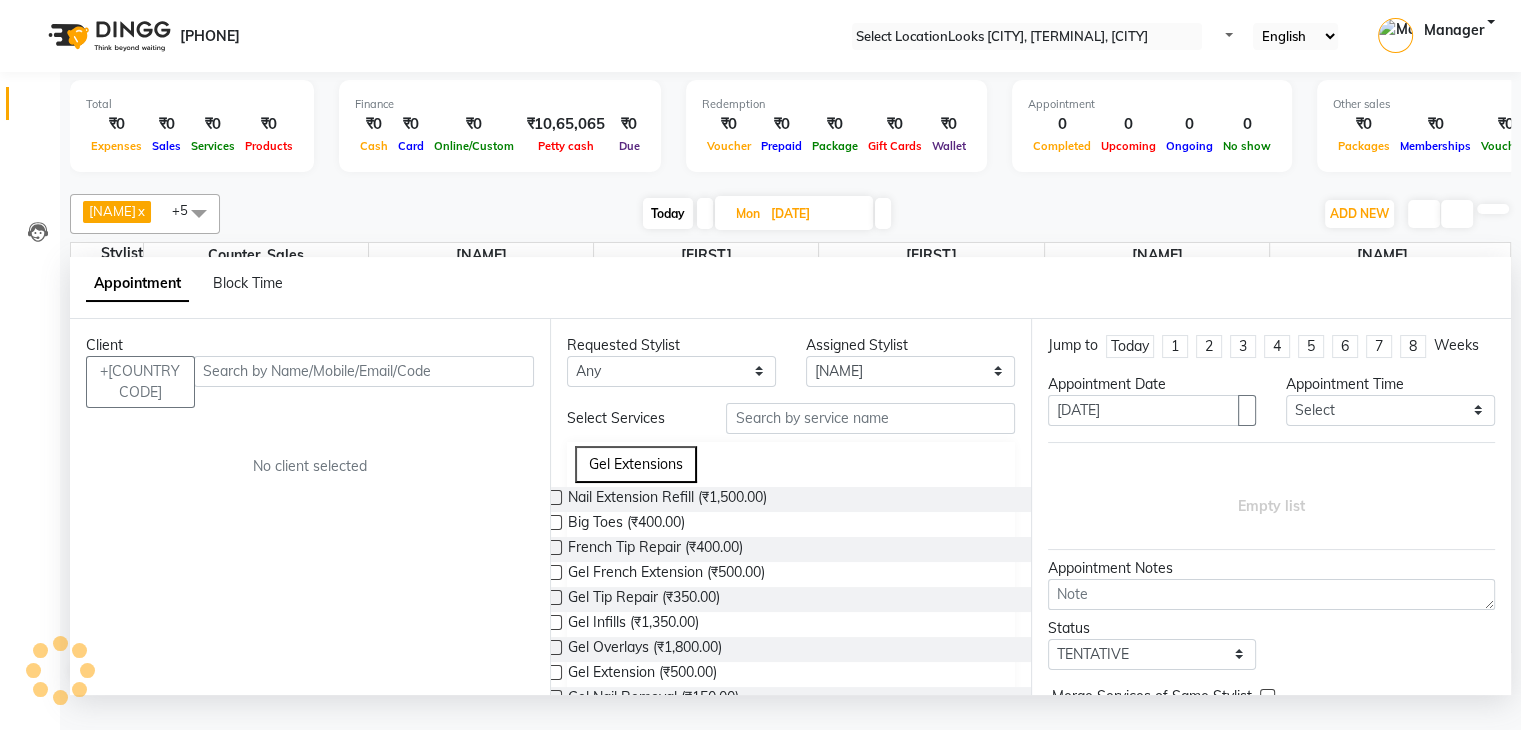 click on "[DATE]" at bounding box center (815, 214) 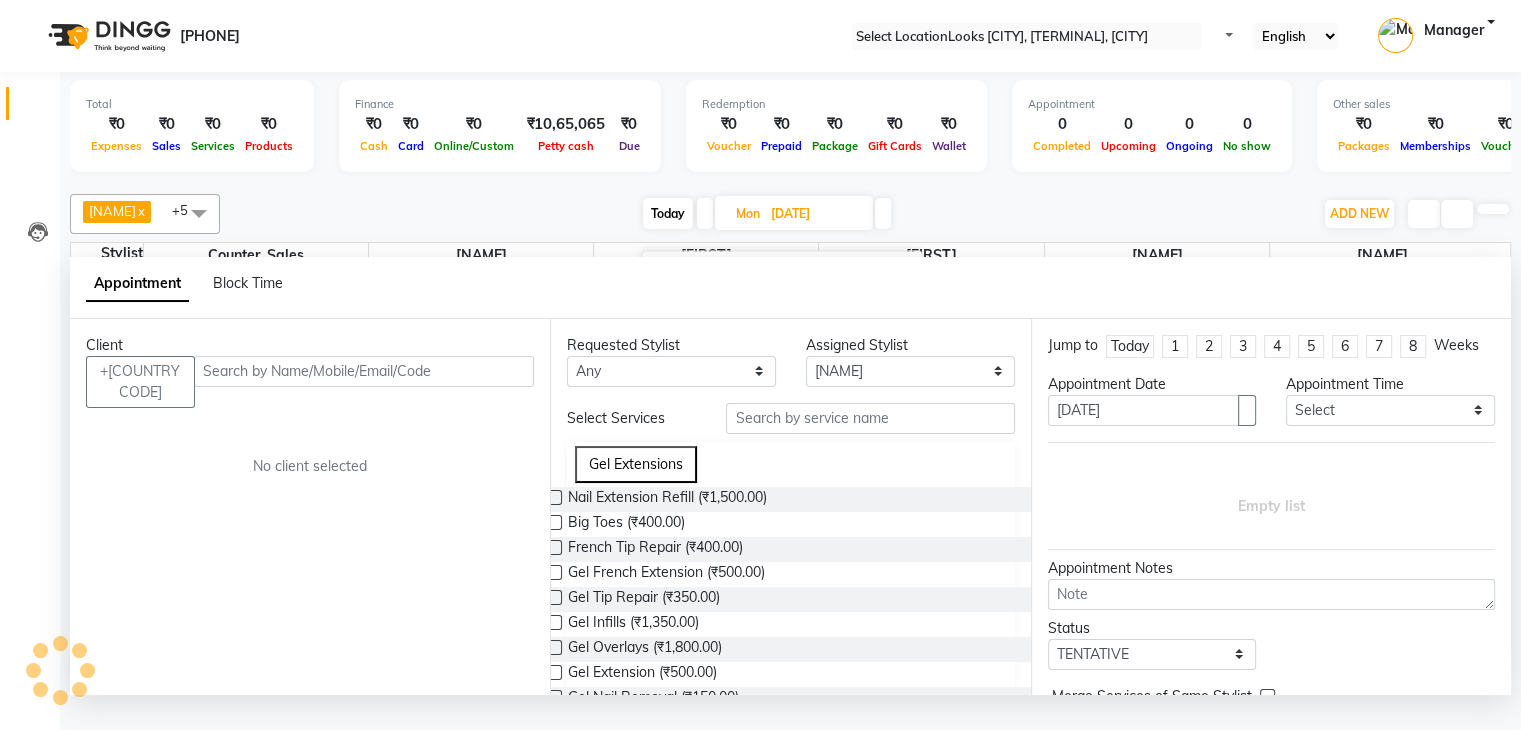 scroll, scrollTop: 176, scrollLeft: 0, axis: vertical 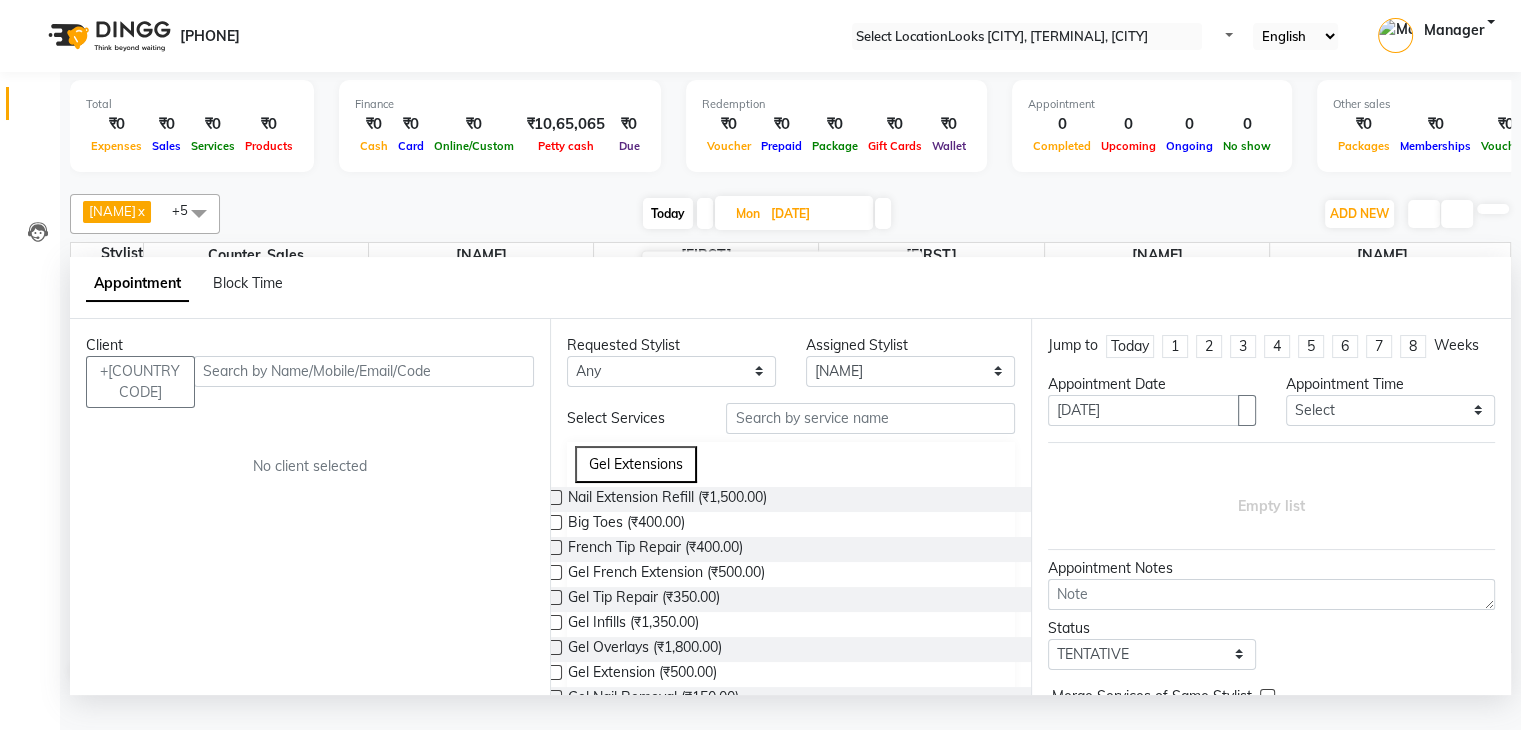 click at bounding box center (883, 213) 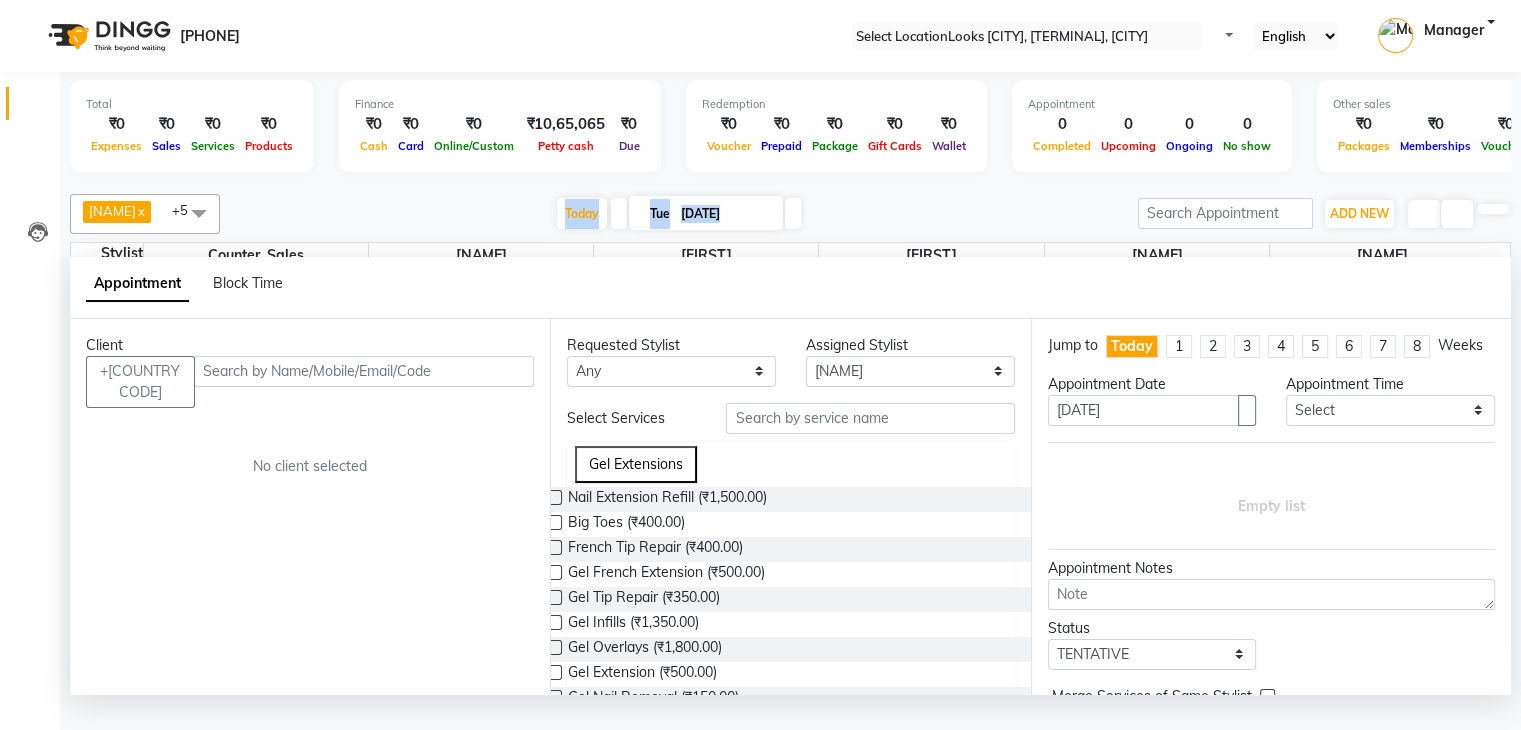 click on "Today [DAY] [DD]-[MM]-[YYYY]" at bounding box center [679, 214] 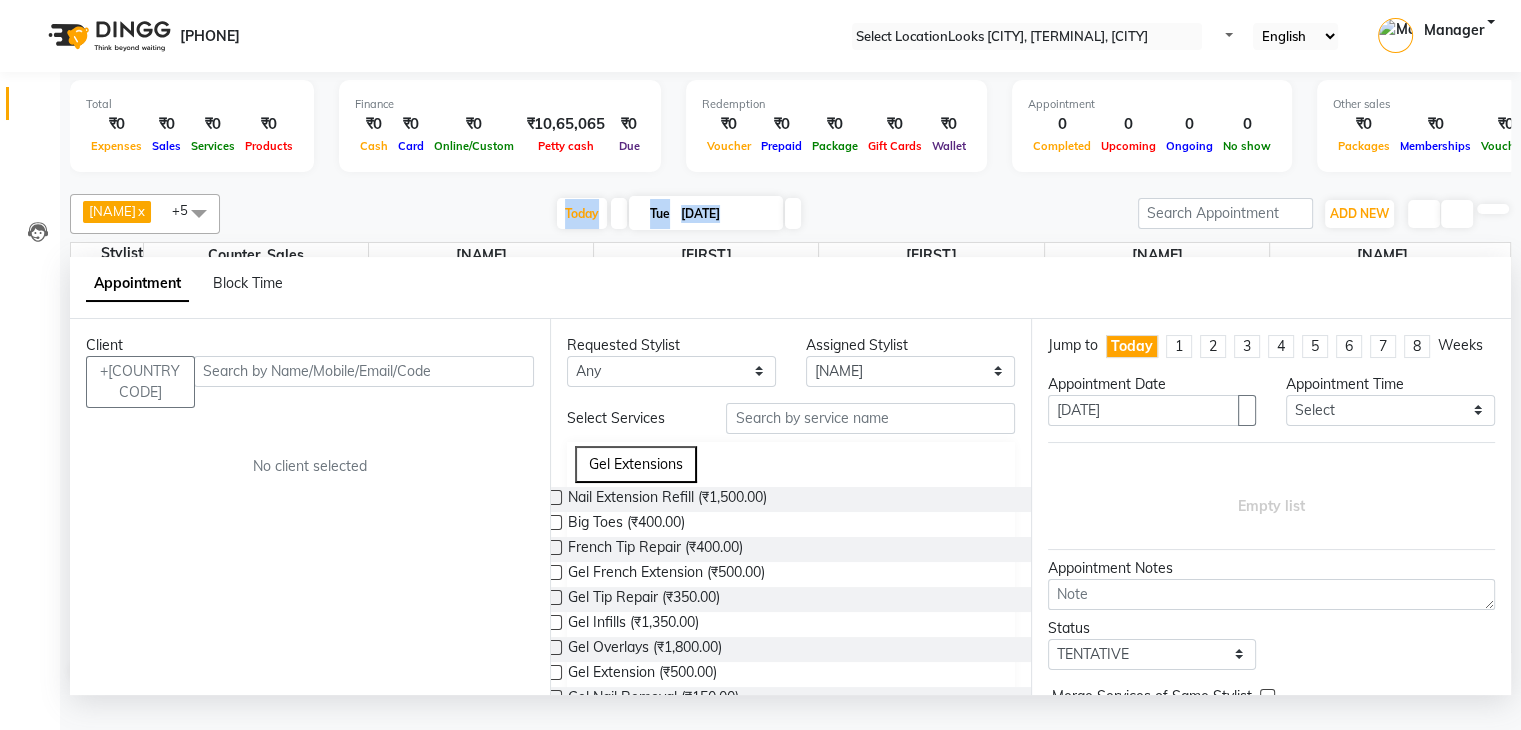 click on "Today [DAY] [DD]-[MM]-[YYYY]" at bounding box center [679, 214] 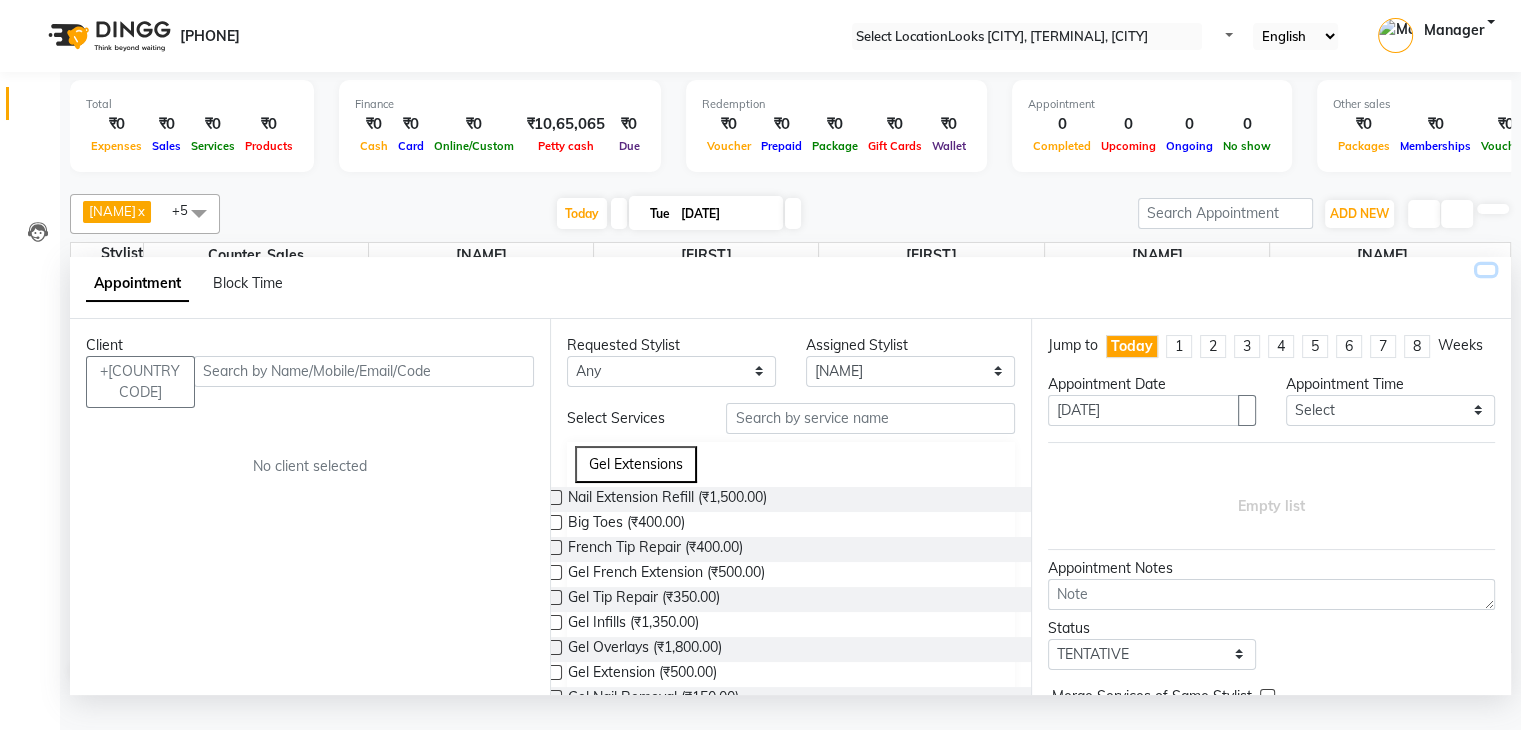 click at bounding box center [1486, 270] 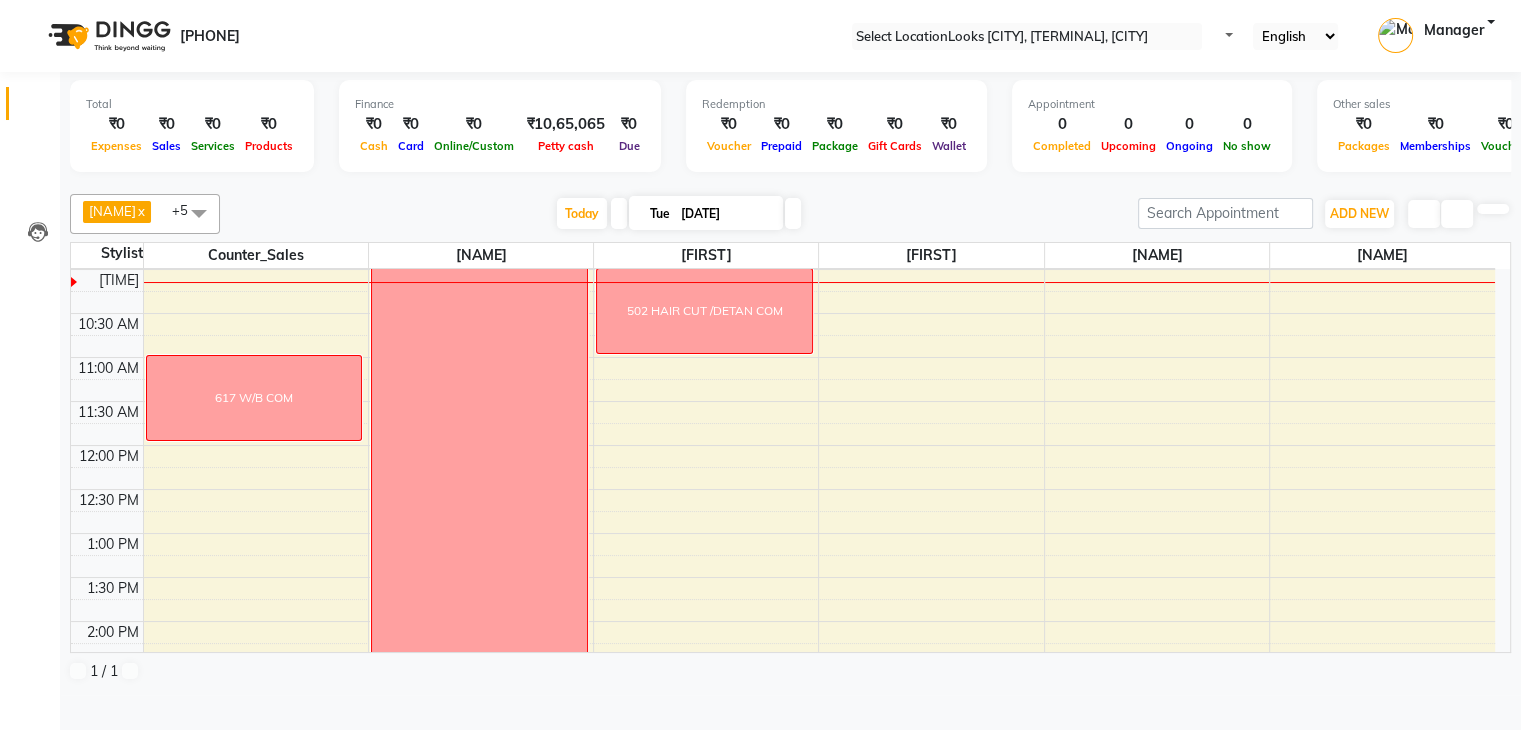 scroll, scrollTop: 75, scrollLeft: 0, axis: vertical 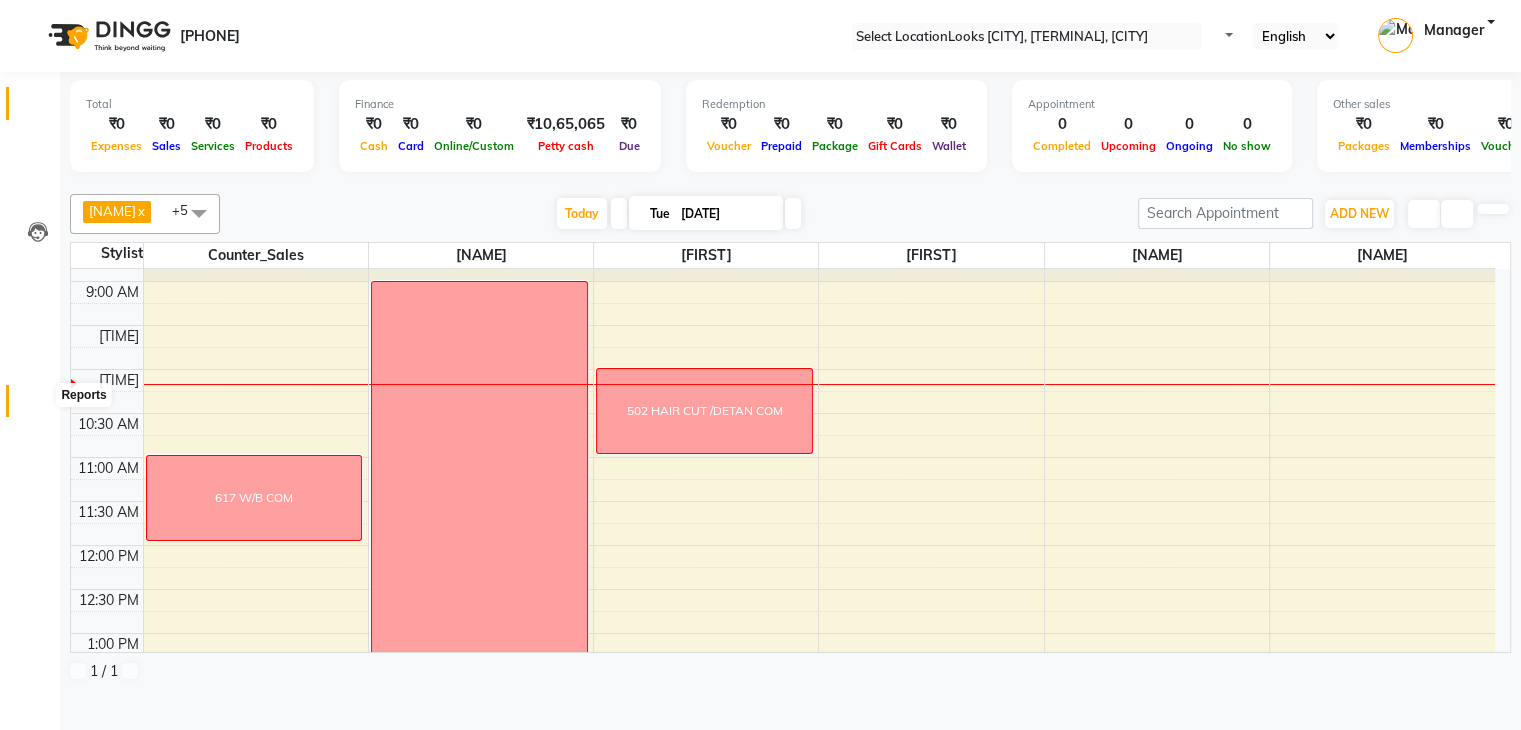click at bounding box center (38, 406) 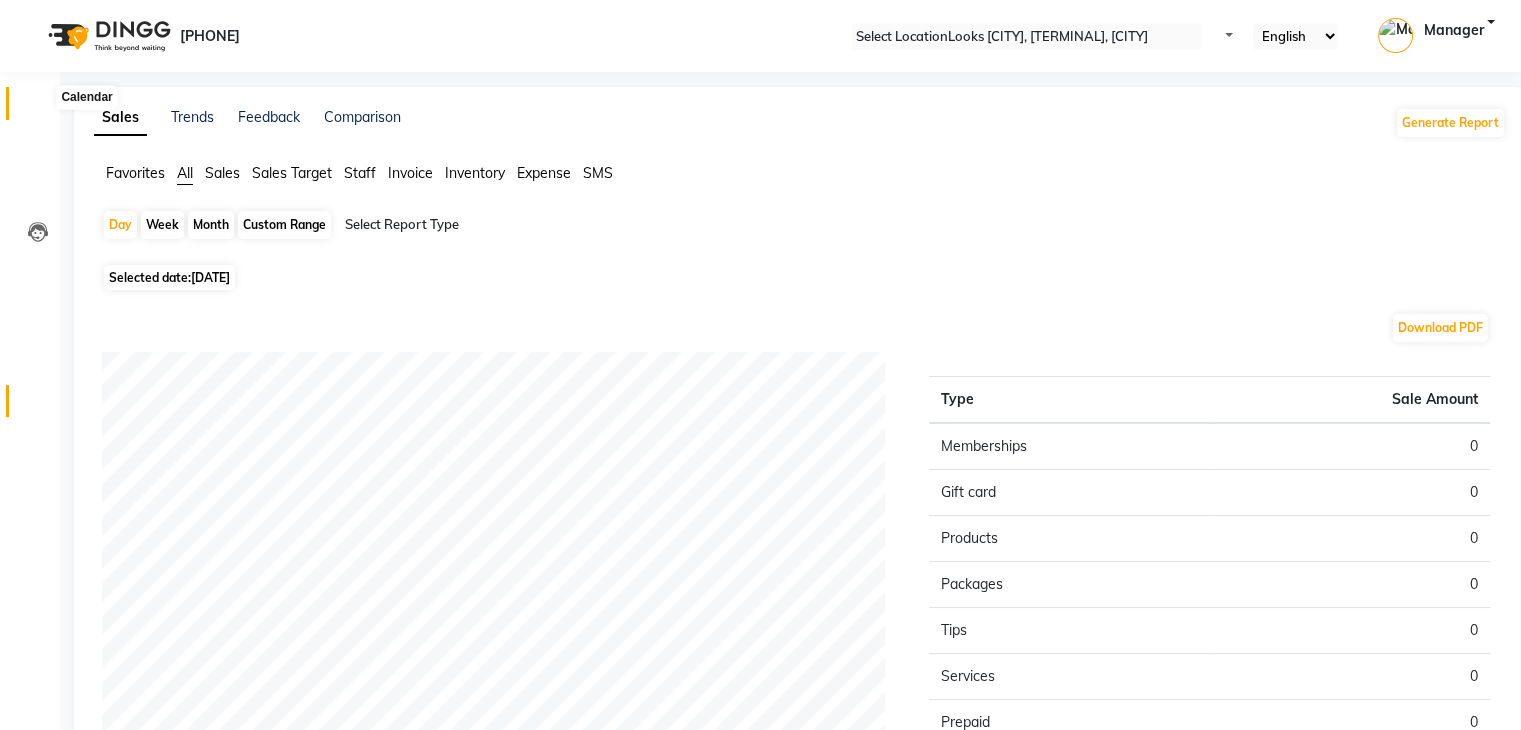 click at bounding box center (38, 108) 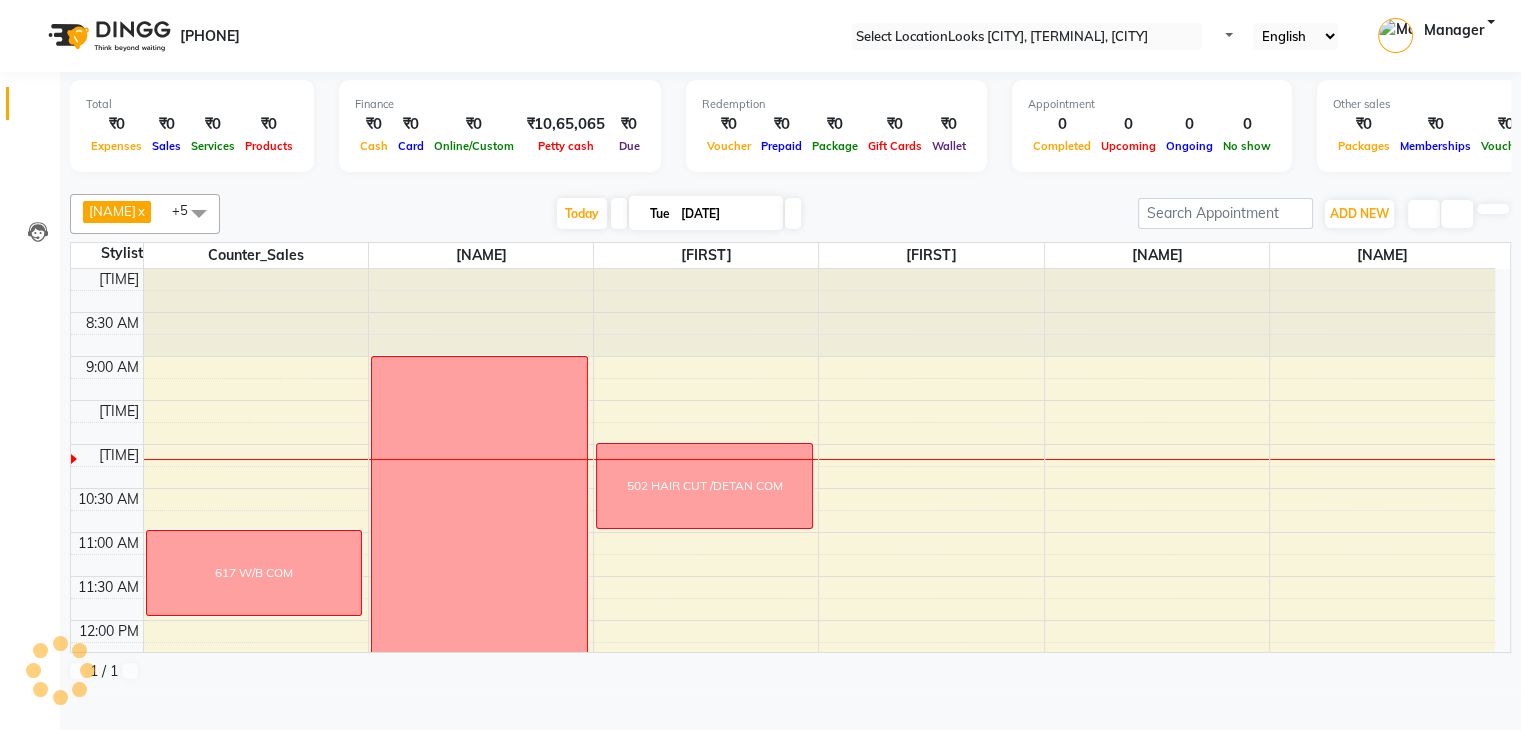 scroll, scrollTop: 0, scrollLeft: 0, axis: both 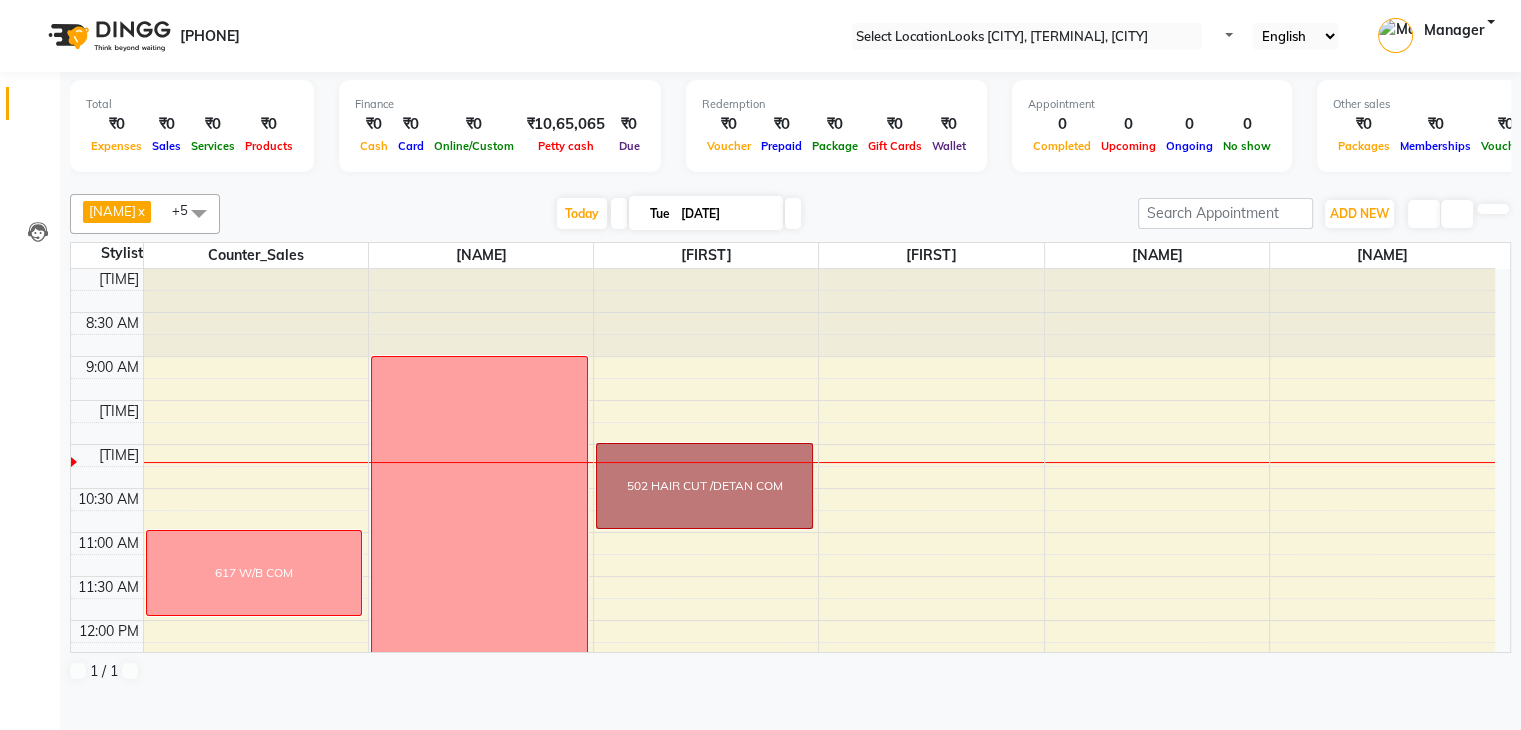 click on "8:00 AM 8:30 AM 9:00 AM 9:30 AM 10:00 AM 10:30 AM 11:00 AM 11:30 AM 12:00 PM 12:30 PM 1:00 PM 1:30 PM 2:00 PM 2:30 PM 3:00 PM 3:30 PM 4:00 PM 4:30 PM 5:00 PM 5:30 PM 6:00 PM 6:30 PM 7:00 PM 7:30 PM 8:00 PM 8:30 PM  617 W/B COM   week off   502 HAIR CUT /DETAN COM" at bounding box center (783, 840) 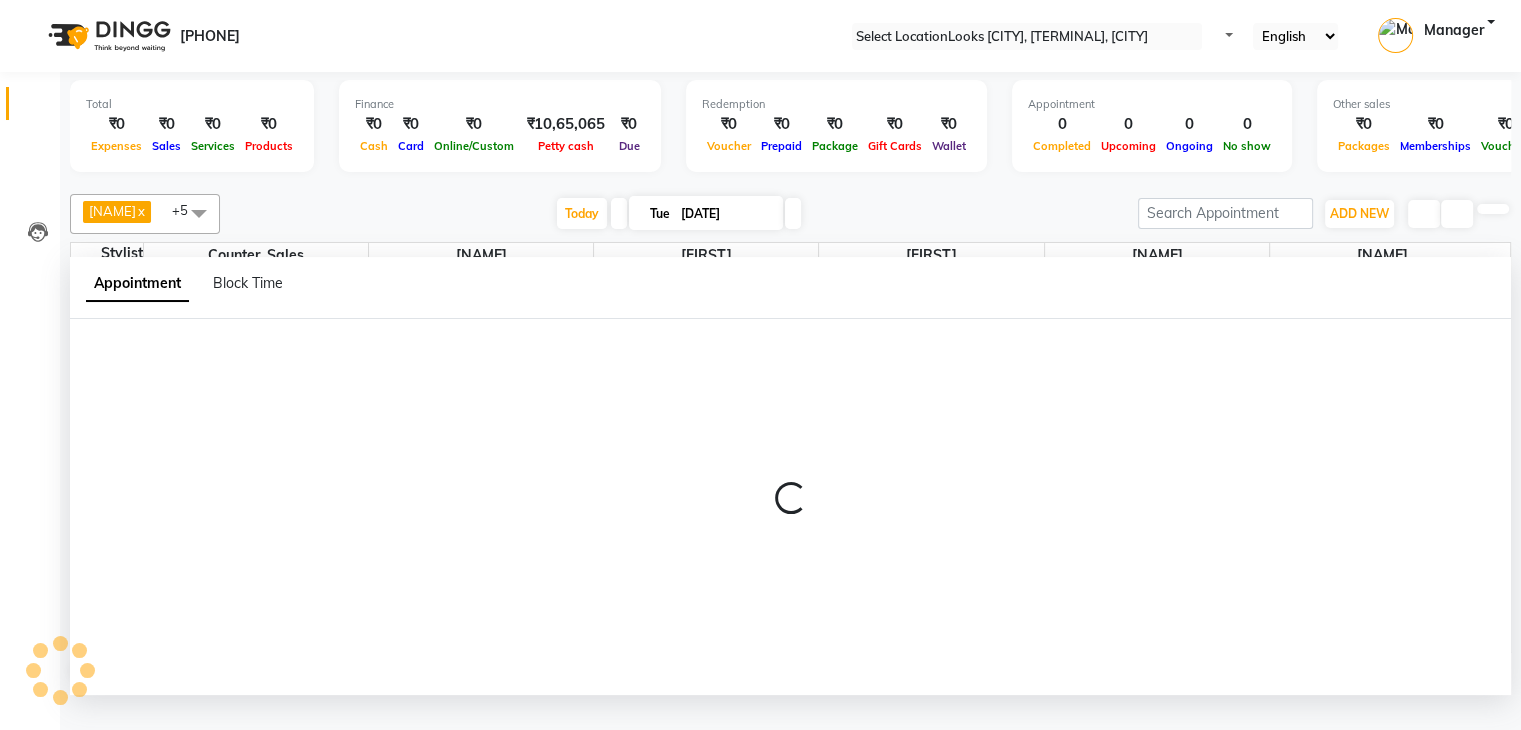 scroll, scrollTop: 1, scrollLeft: 0, axis: vertical 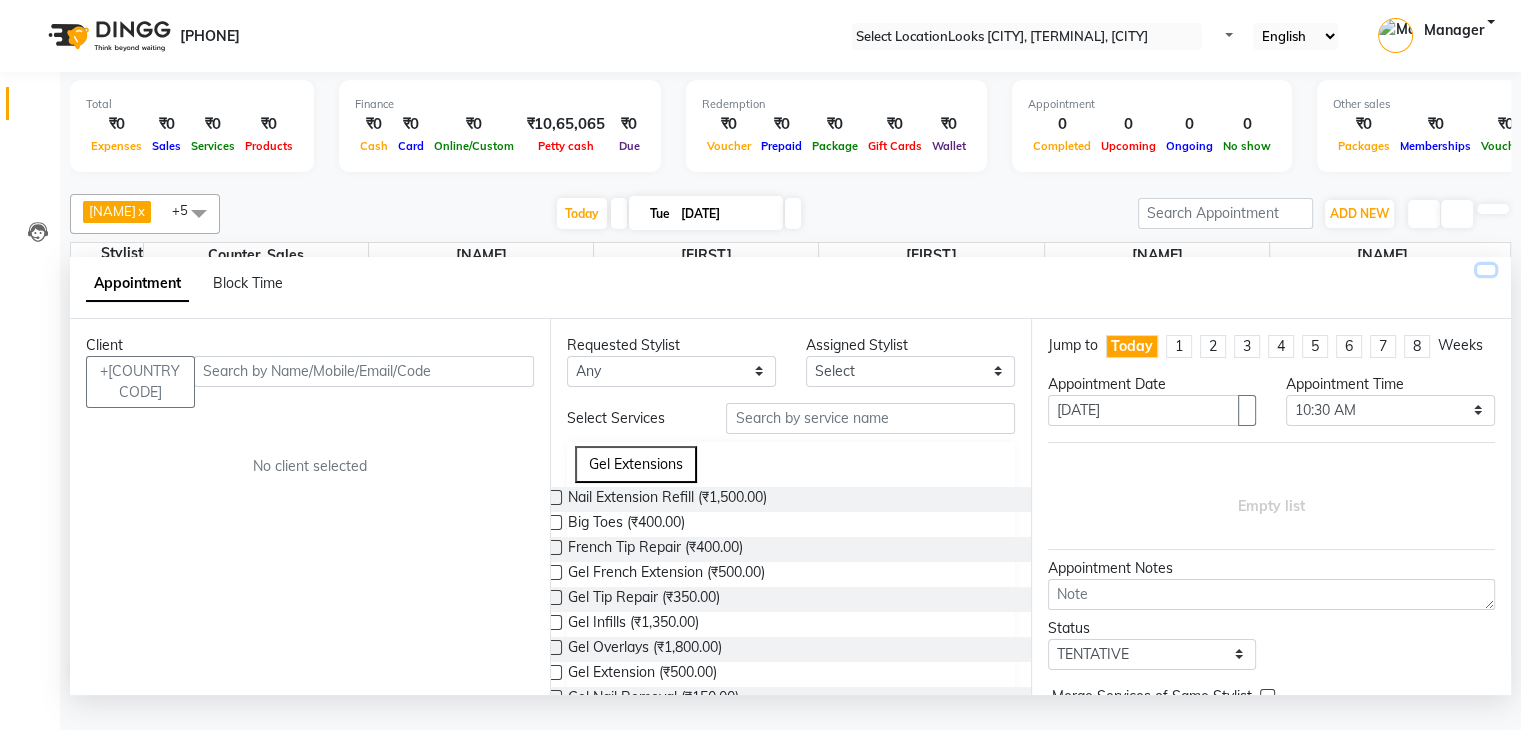 click at bounding box center (1486, 270) 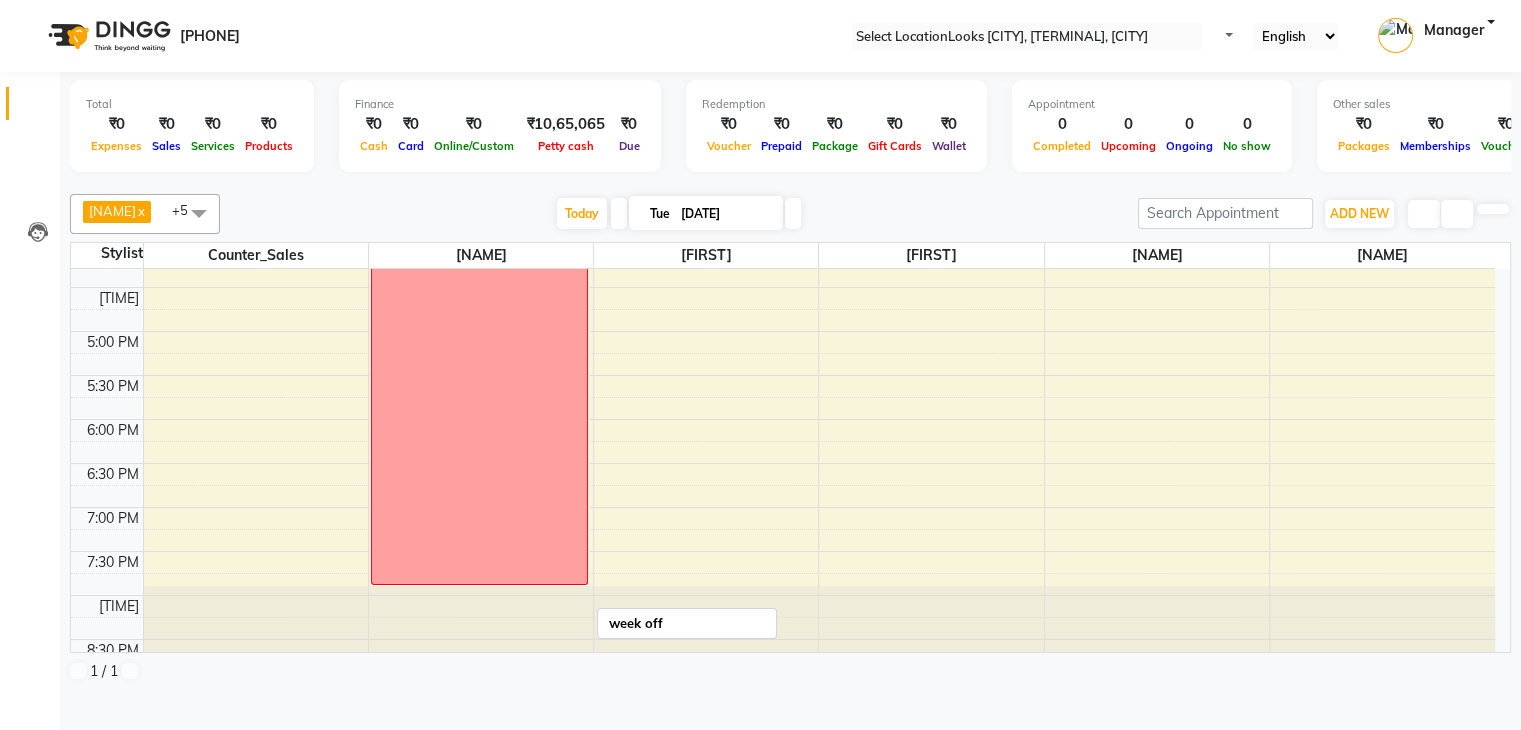 scroll, scrollTop: 749, scrollLeft: 0, axis: vertical 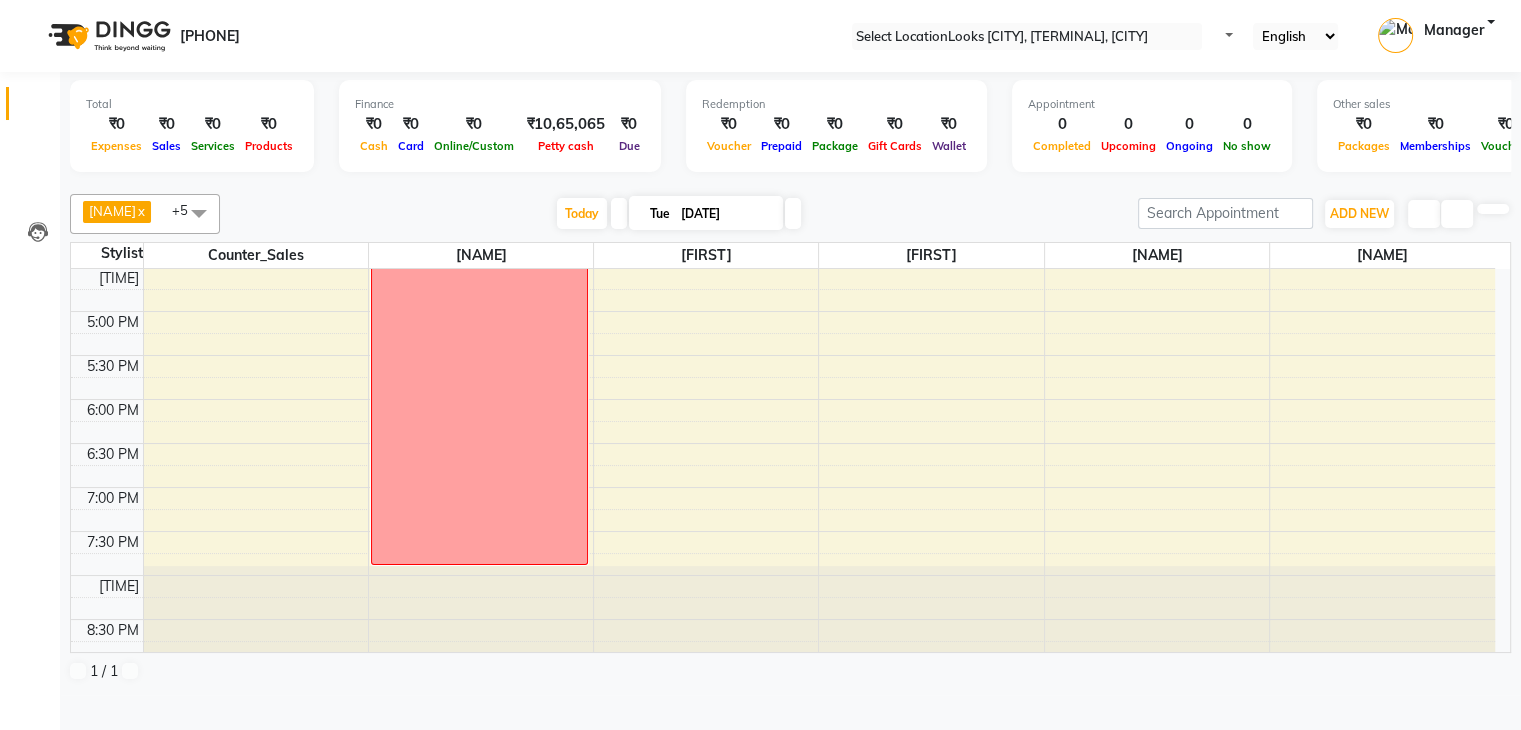 click at bounding box center (793, 213) 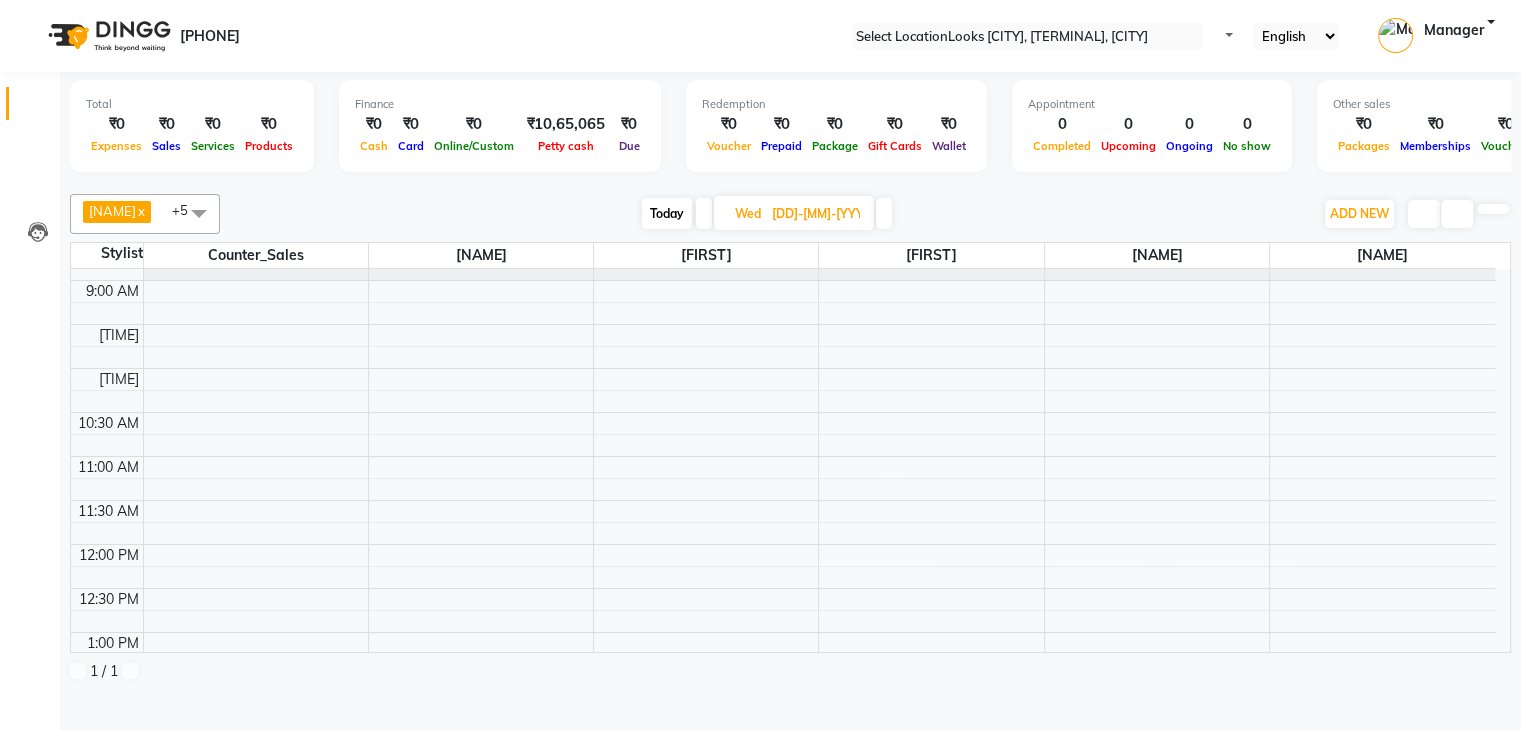 scroll, scrollTop: 0, scrollLeft: 0, axis: both 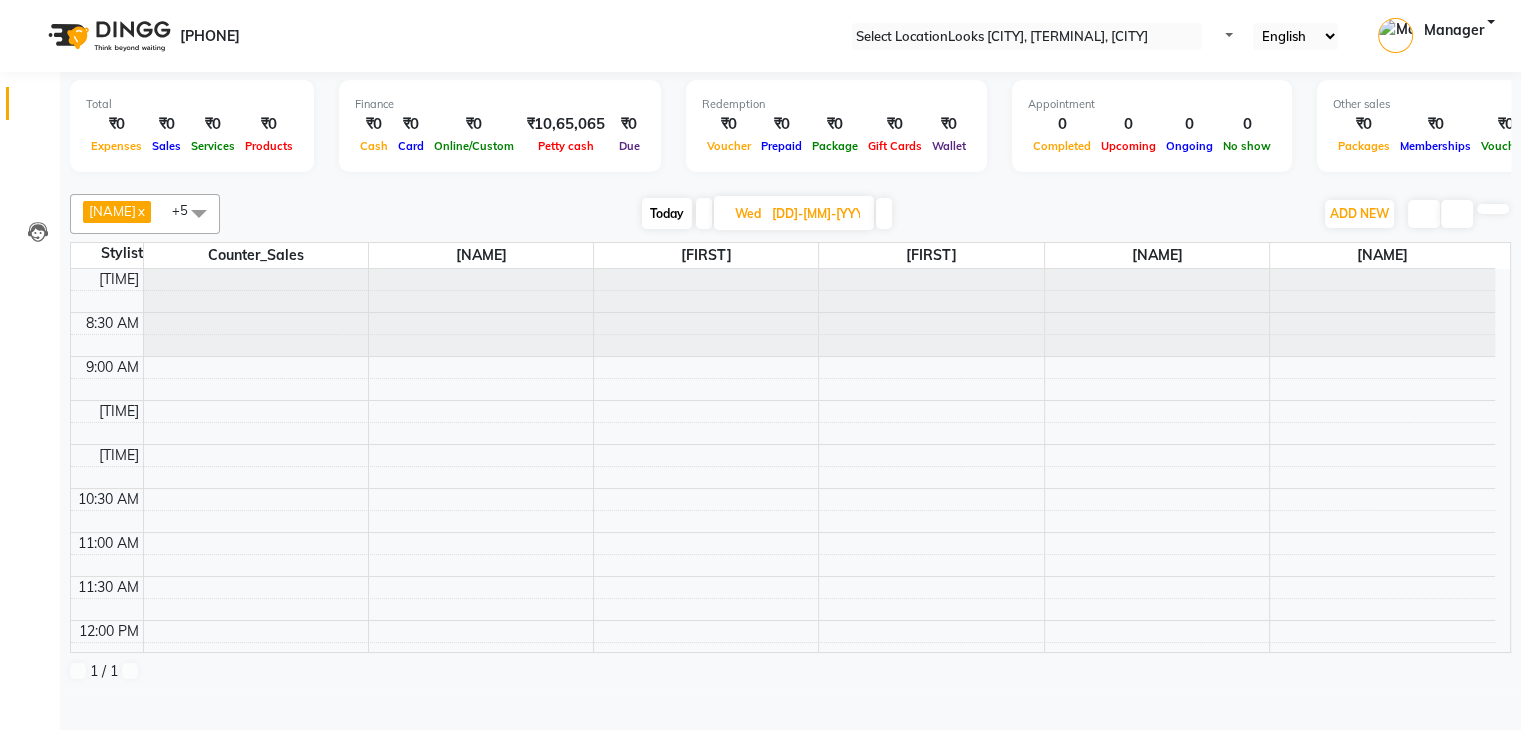 click at bounding box center [884, 213] 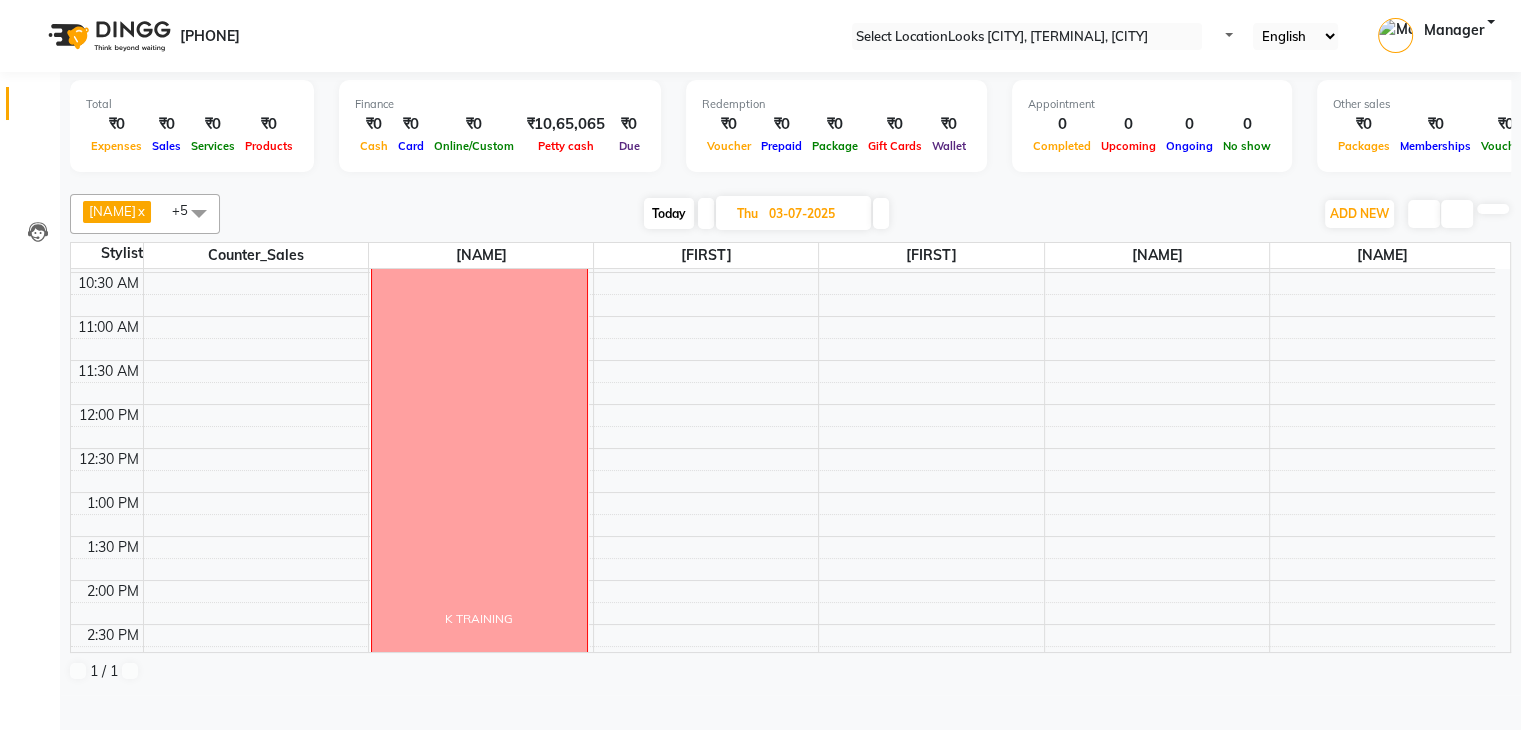 scroll, scrollTop: 100, scrollLeft: 0, axis: vertical 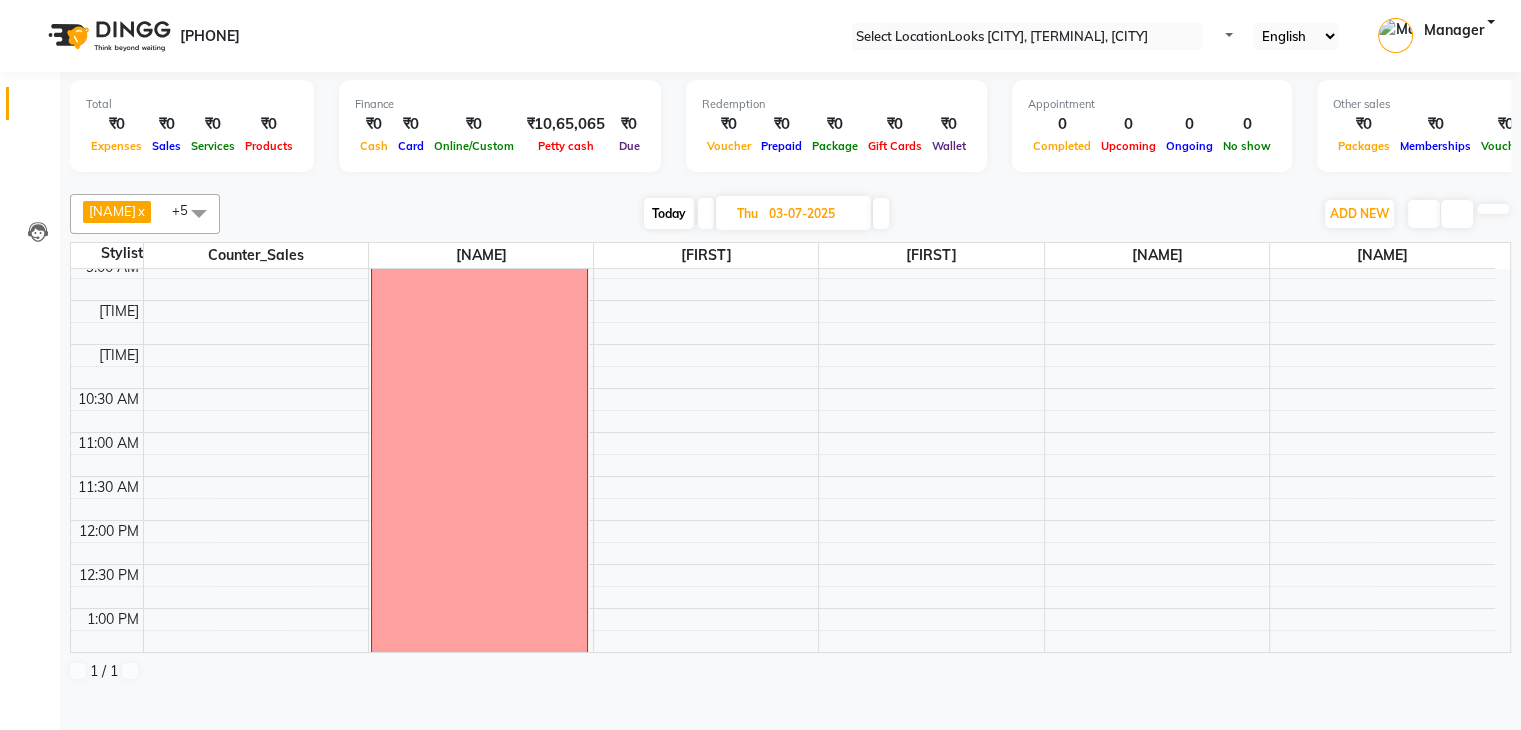 click at bounding box center [881, 213] 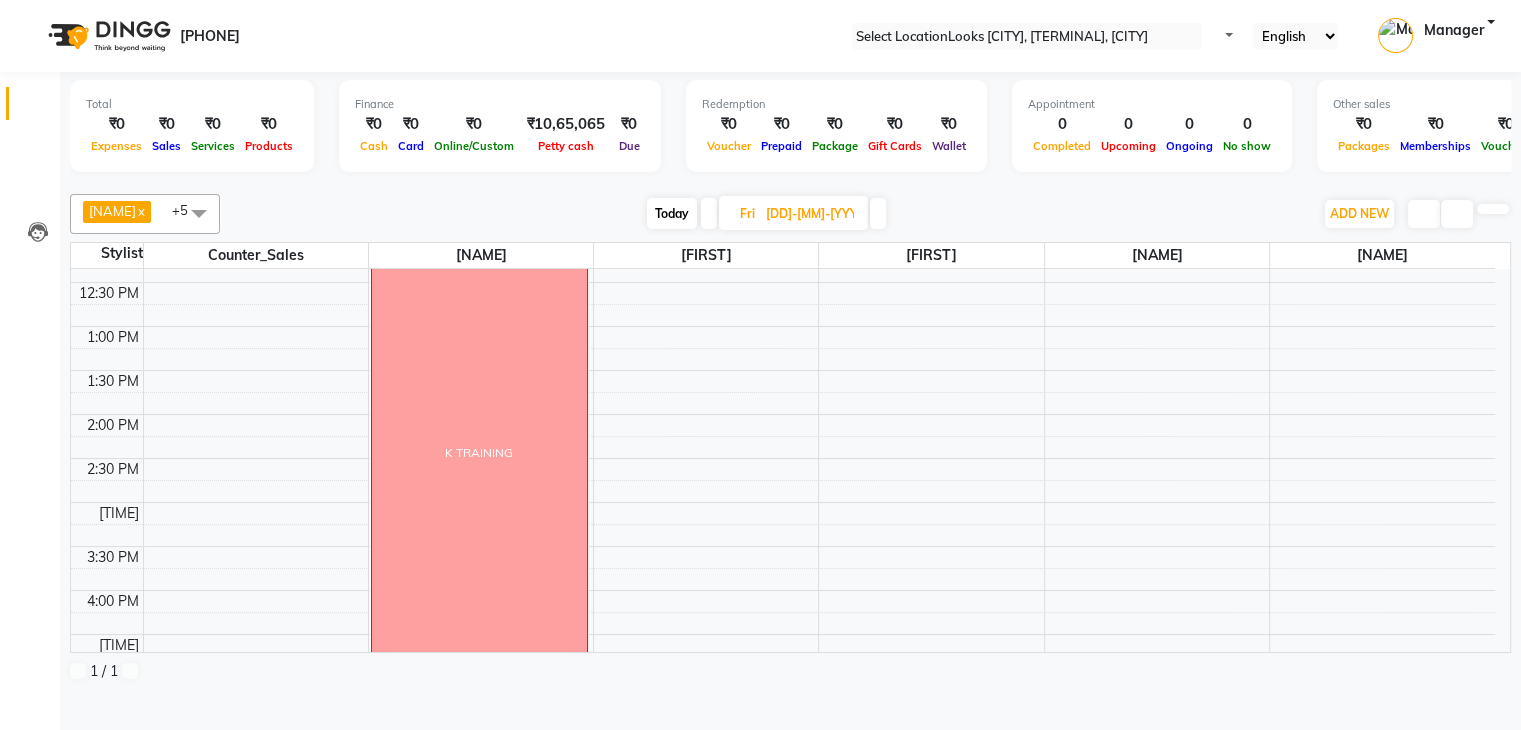 scroll, scrollTop: 375, scrollLeft: 0, axis: vertical 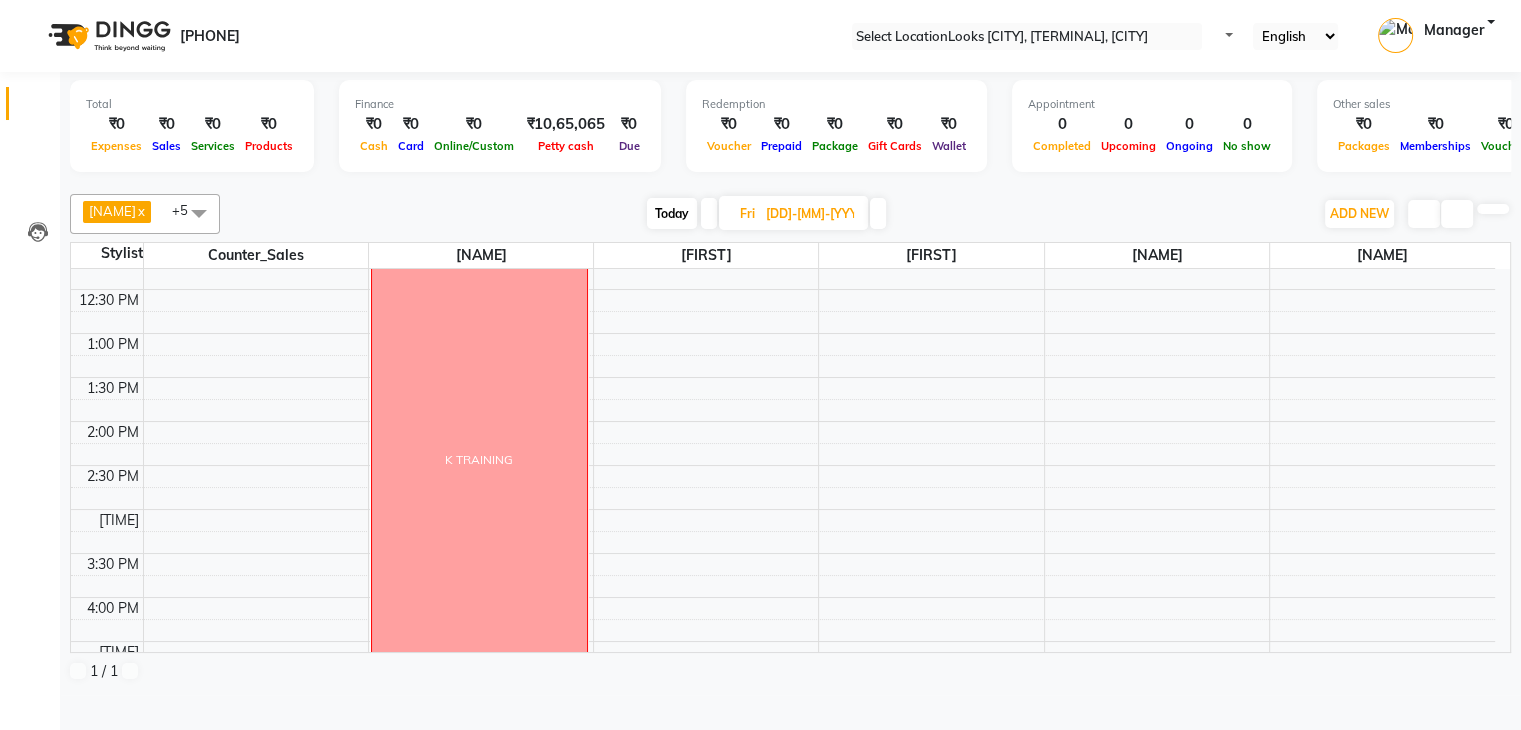 click at bounding box center [878, 213] 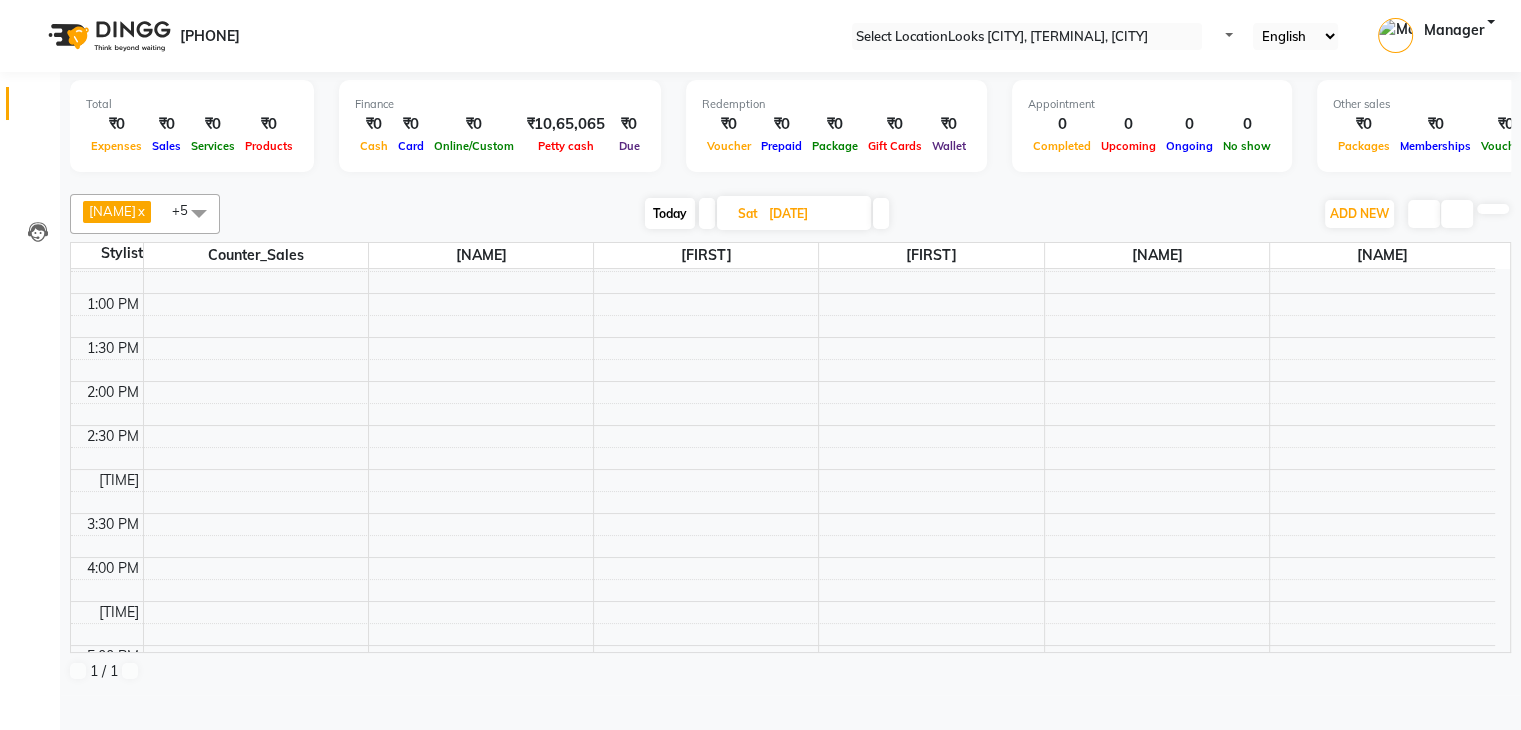 scroll, scrollTop: 200, scrollLeft: 0, axis: vertical 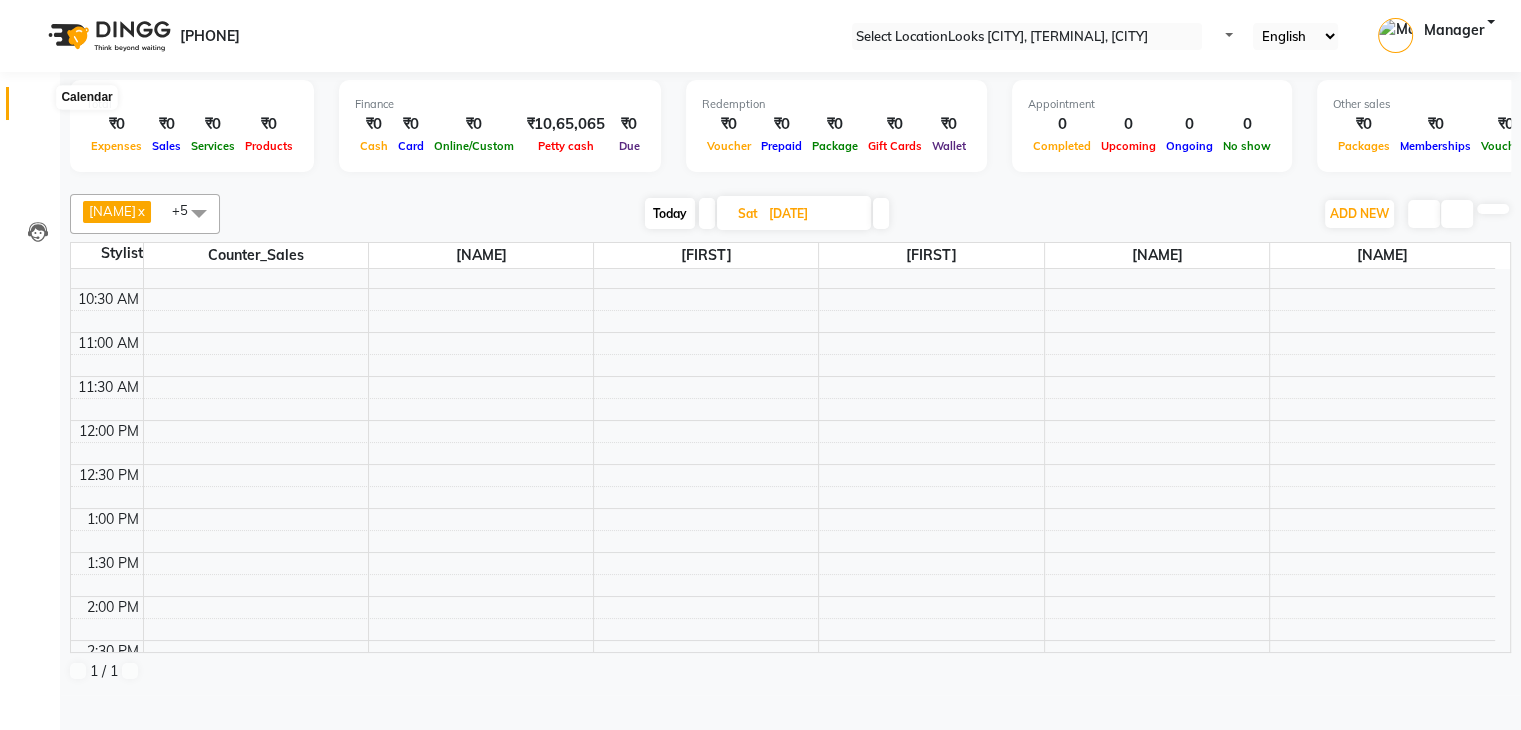 click at bounding box center (38, 108) 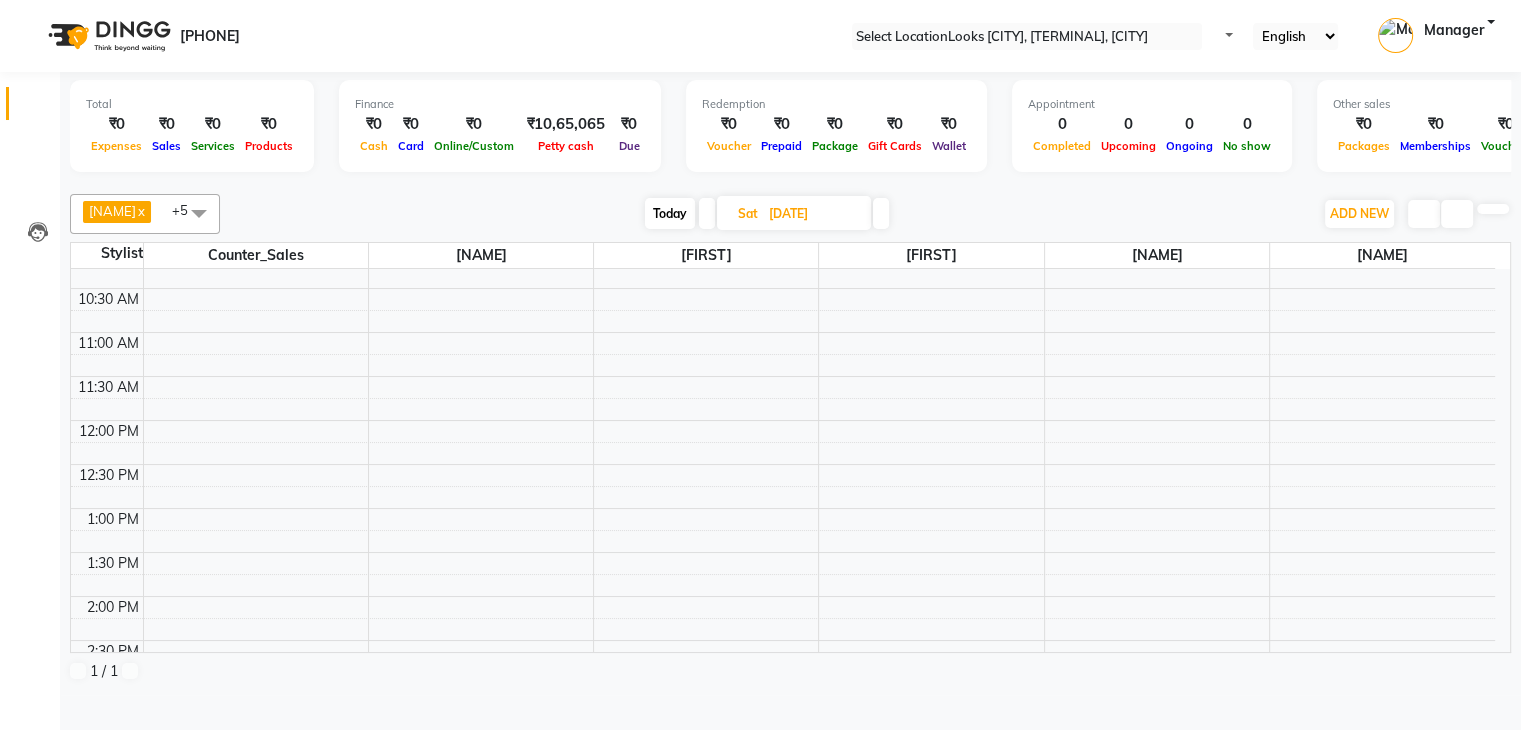 click at bounding box center [38, 108] 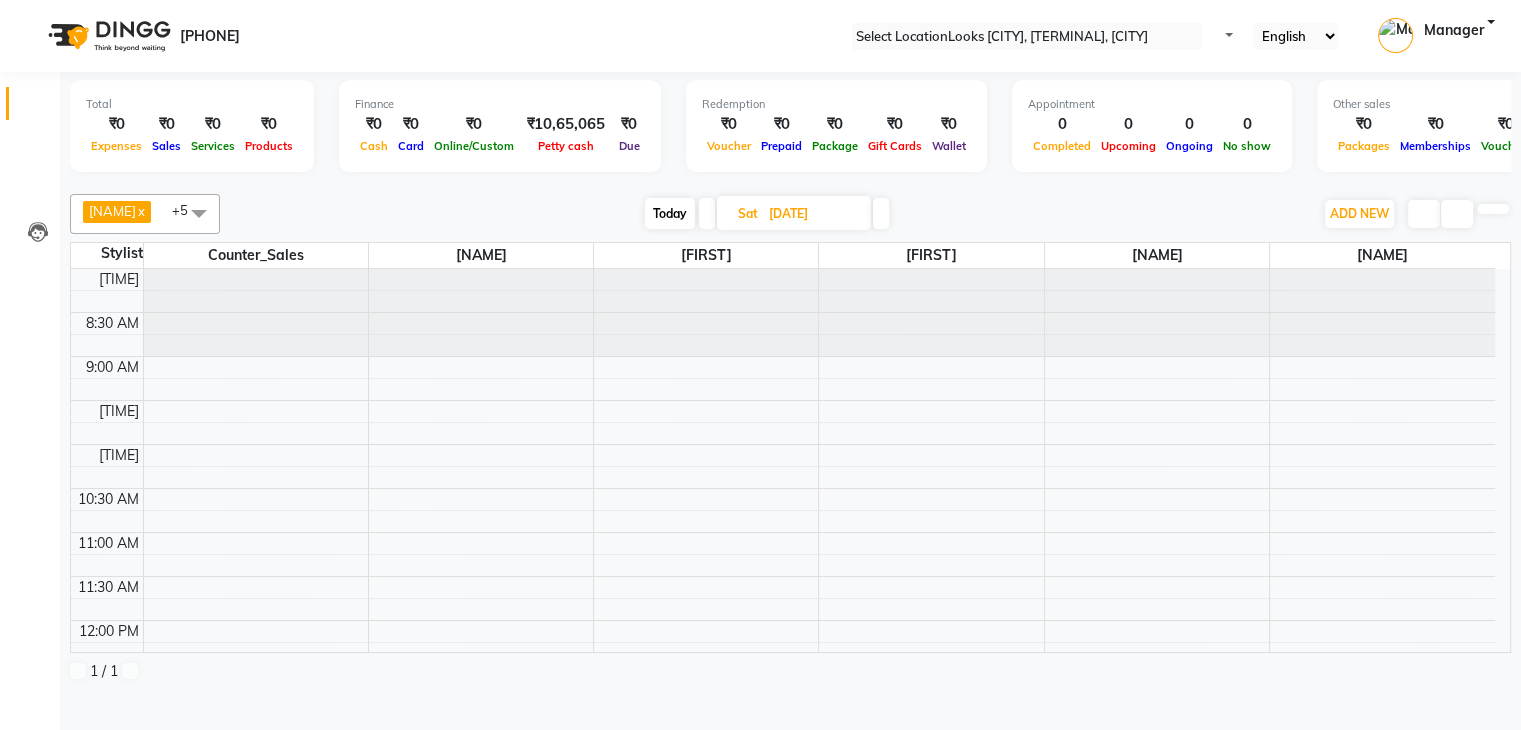 scroll, scrollTop: 0, scrollLeft: 0, axis: both 